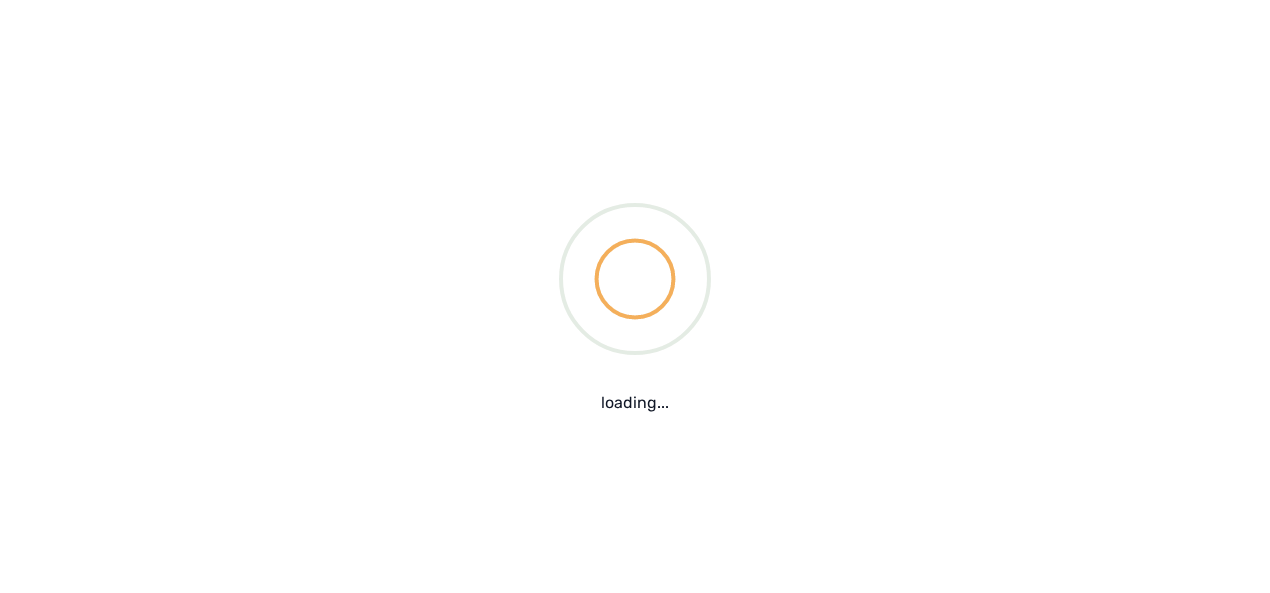 scroll, scrollTop: 0, scrollLeft: 0, axis: both 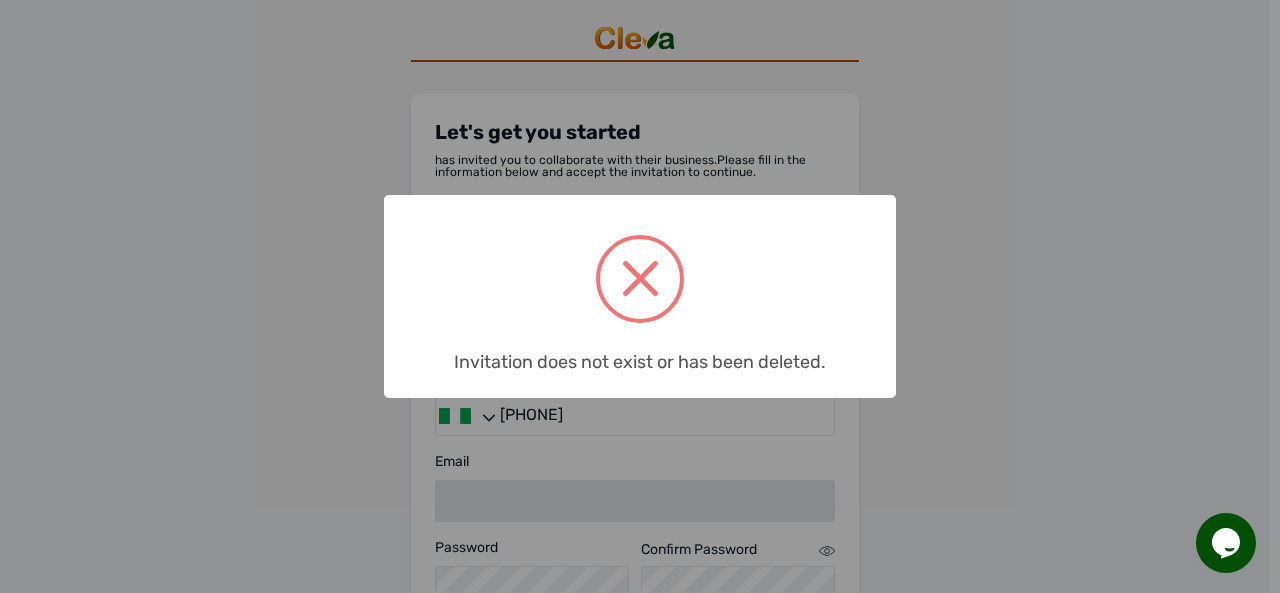 click at bounding box center (640, 278) 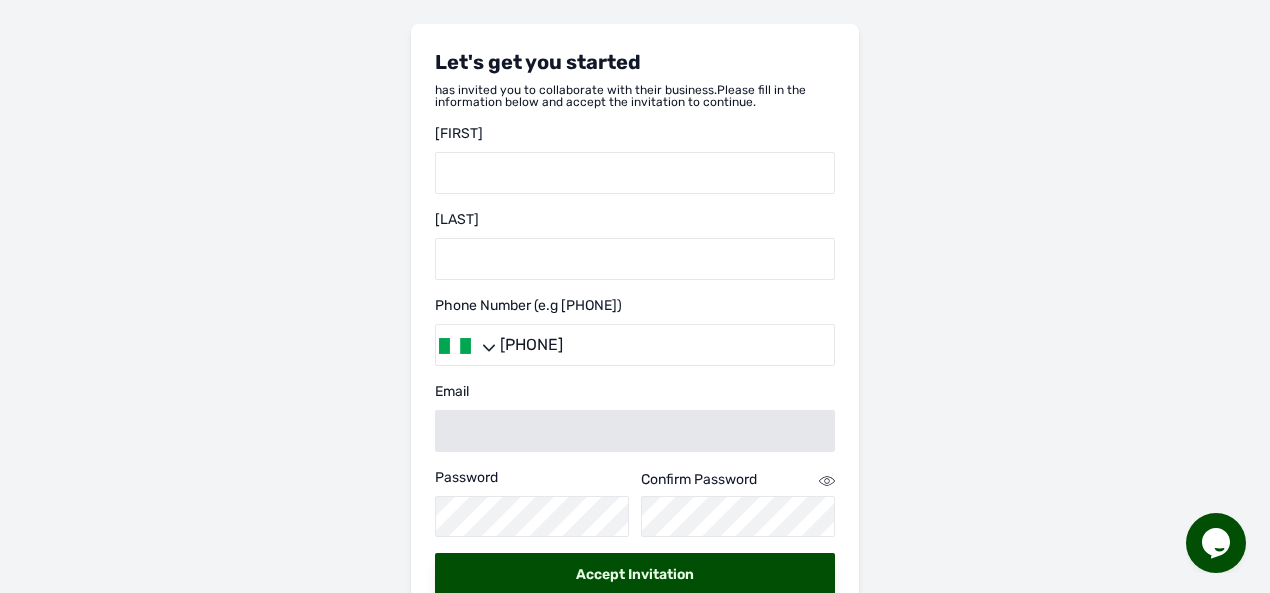 scroll, scrollTop: 66, scrollLeft: 0, axis: vertical 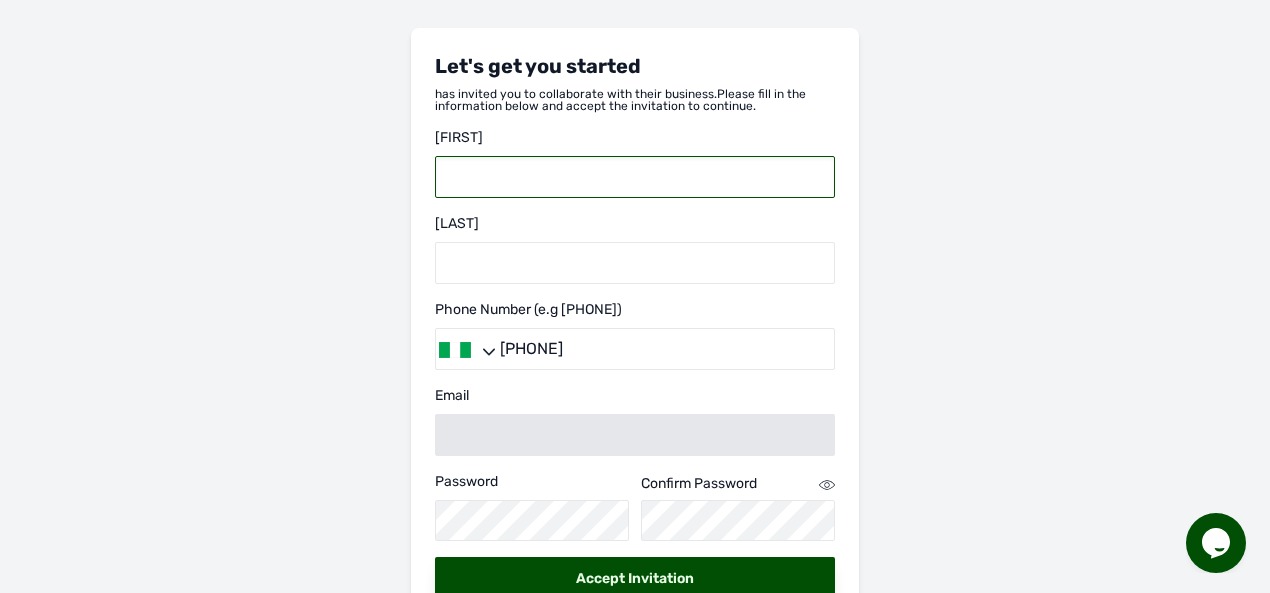 click at bounding box center [635, 177] 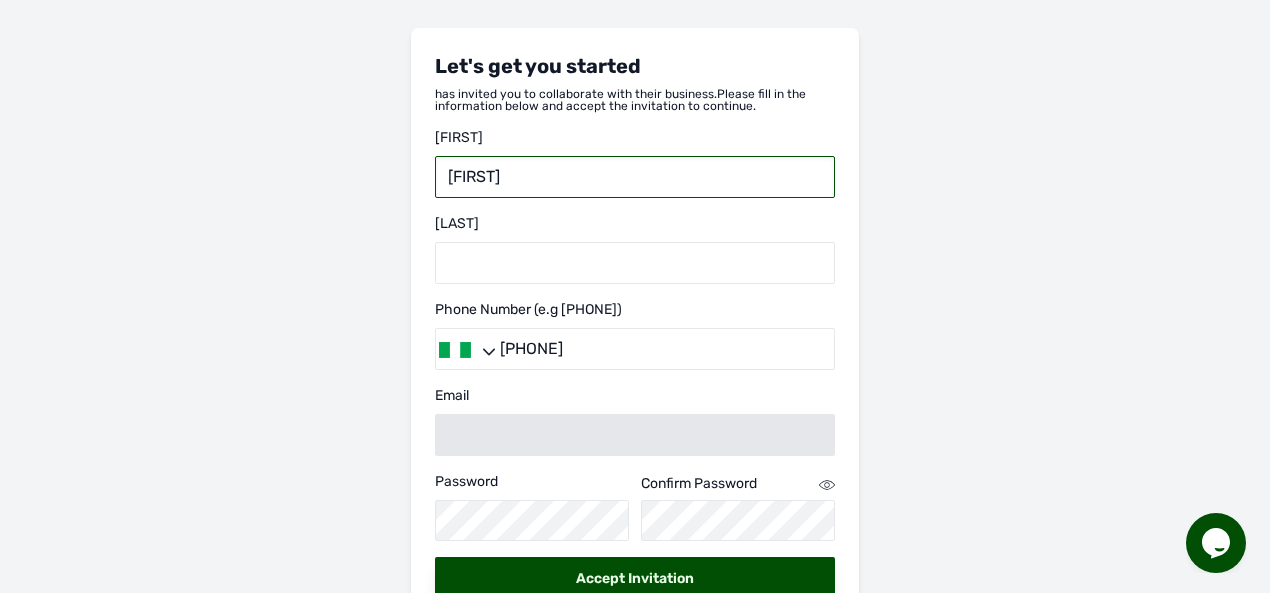 type on "Emmanuel" 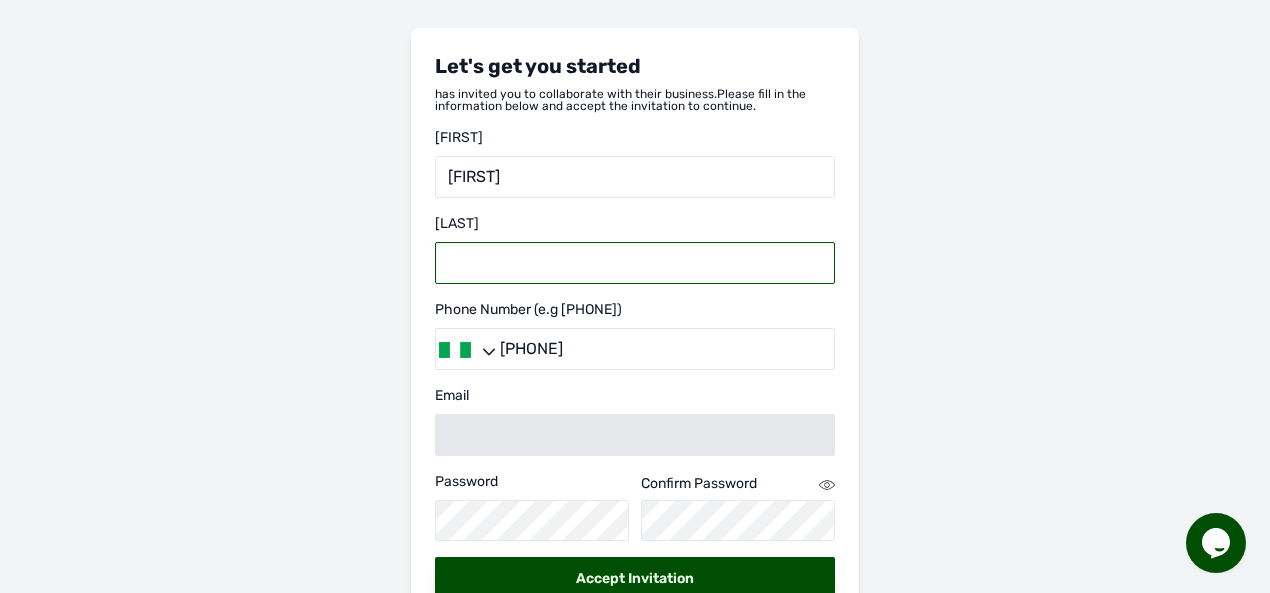 click at bounding box center [635, 263] 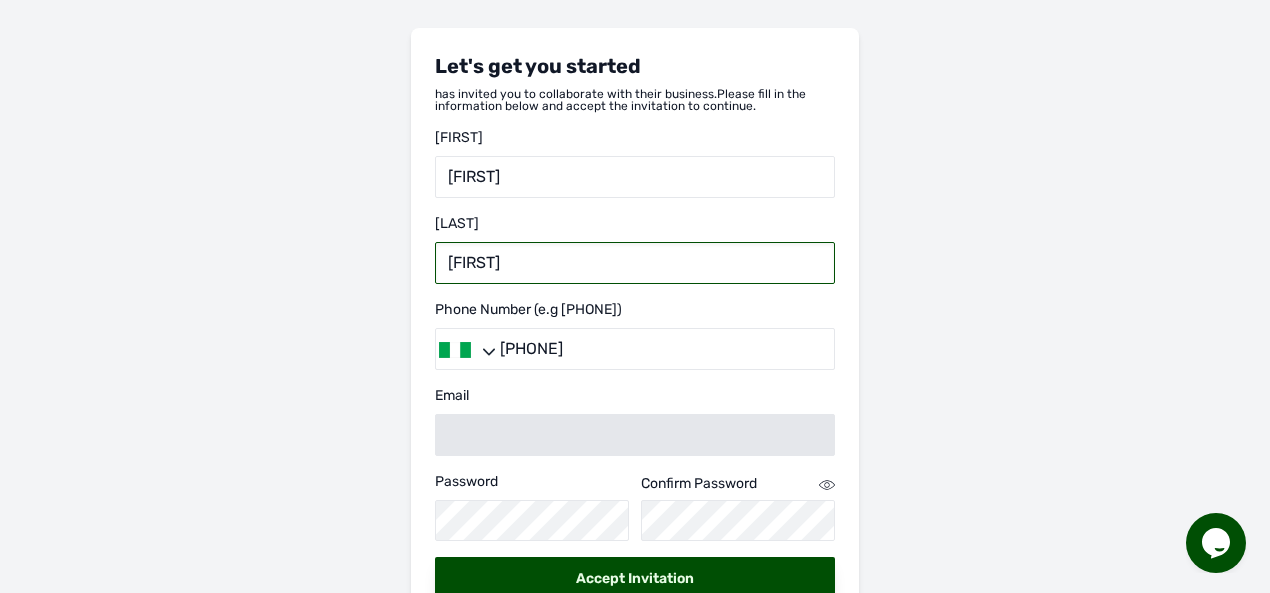 type on "Timothy" 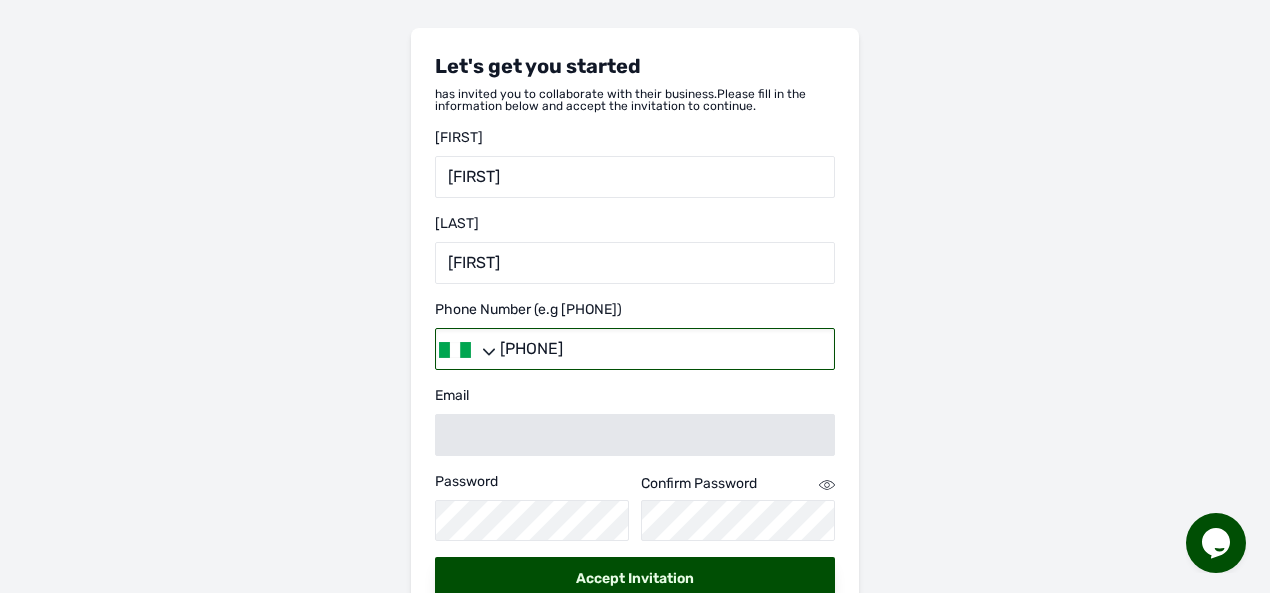 click on "+234" at bounding box center [635, 349] 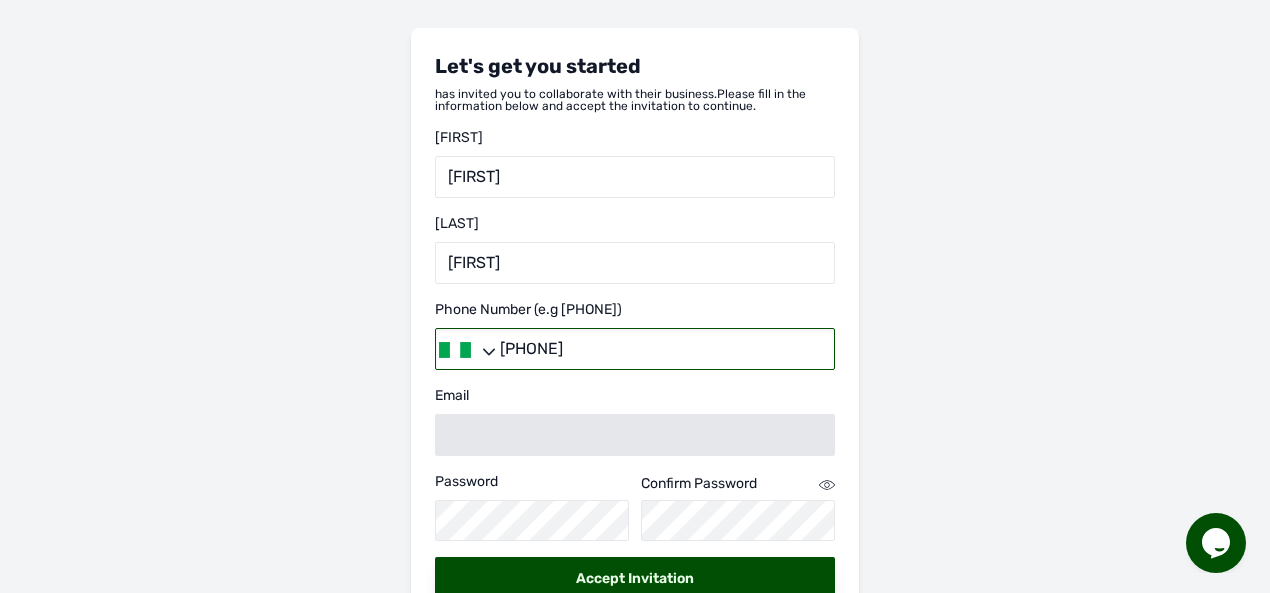 type on "+2347066036828" 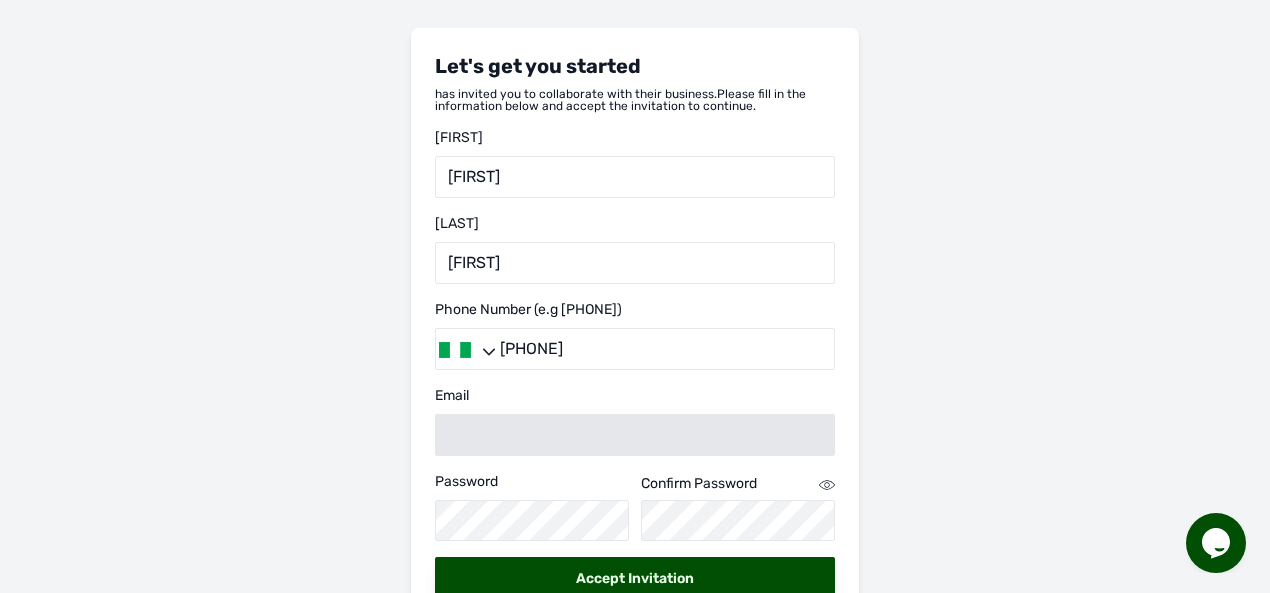 click on "Let's get you started  has invited you to collaborate with their business.  Please fill in the information below and accept the invitation to continue. First Name Emmanuel Last Name Timothy Phone Number (e.g +2349067665665) +2347066036828 Email Password Confirm Password Accept Invitation Note:  This invitation was intended for  . If you were not expecting this invitation, you can ignore this email." at bounding box center (635, 319) 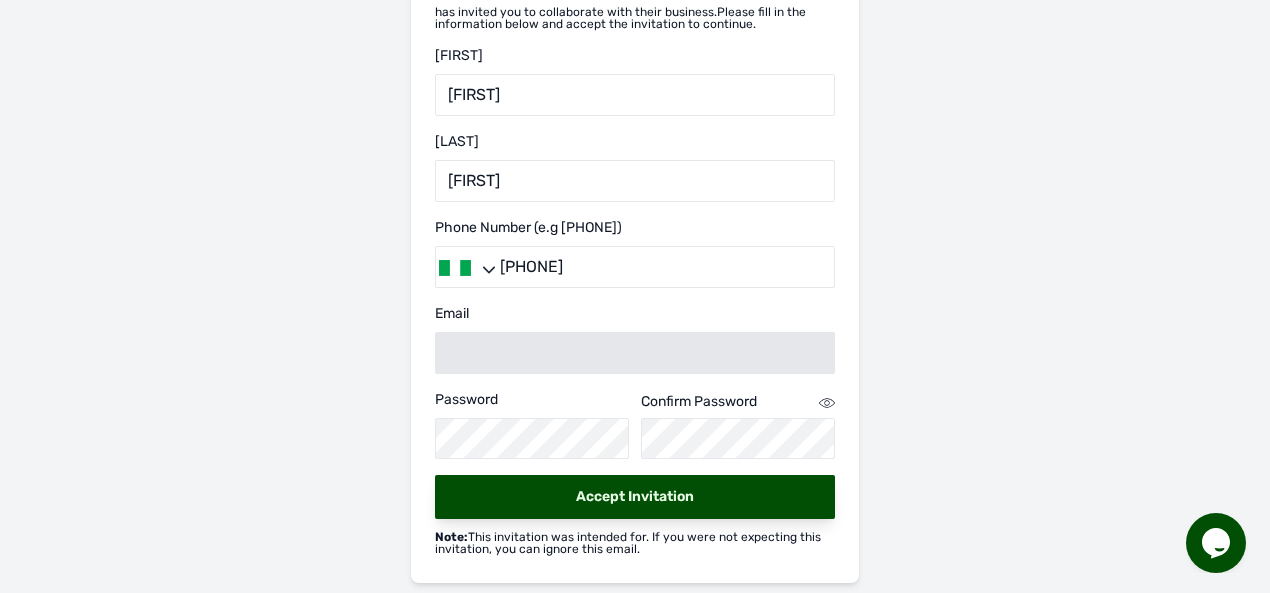 scroll, scrollTop: 160, scrollLeft: 0, axis: vertical 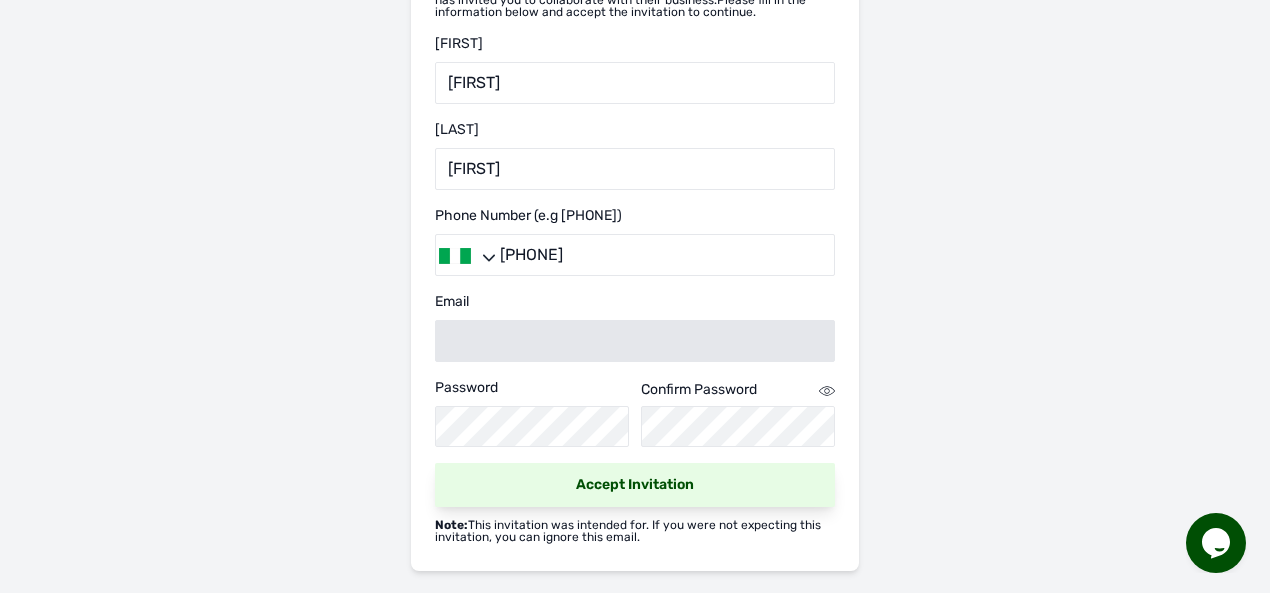 click on "Accept Invitation" at bounding box center (635, 485) 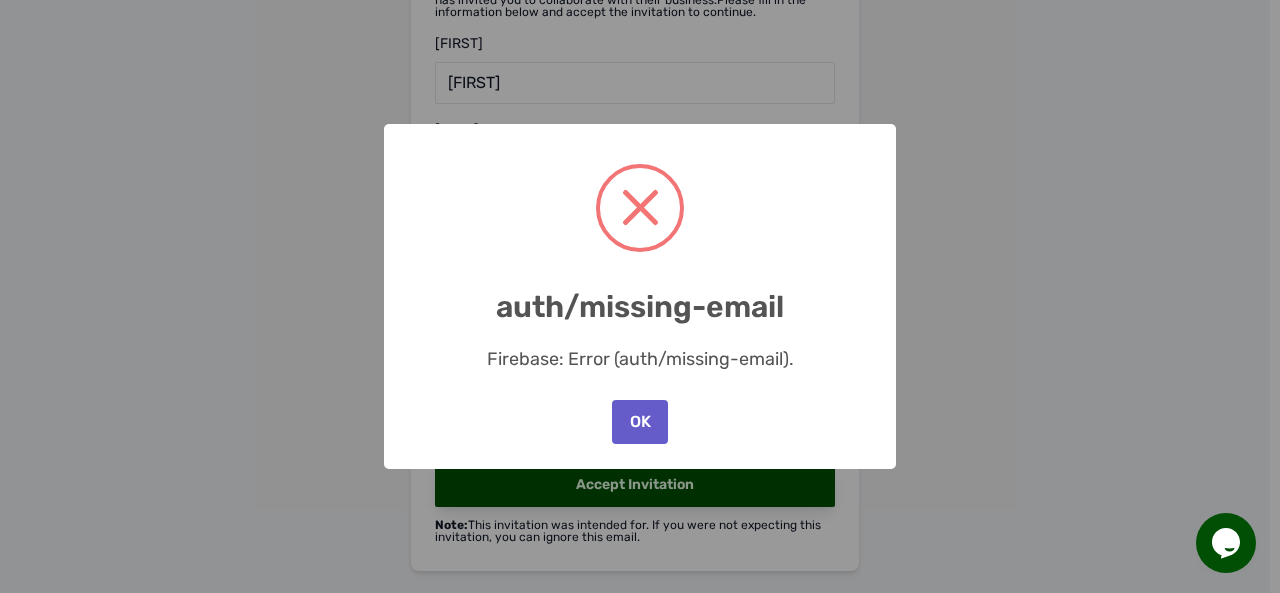 click on "OK" at bounding box center (640, 422) 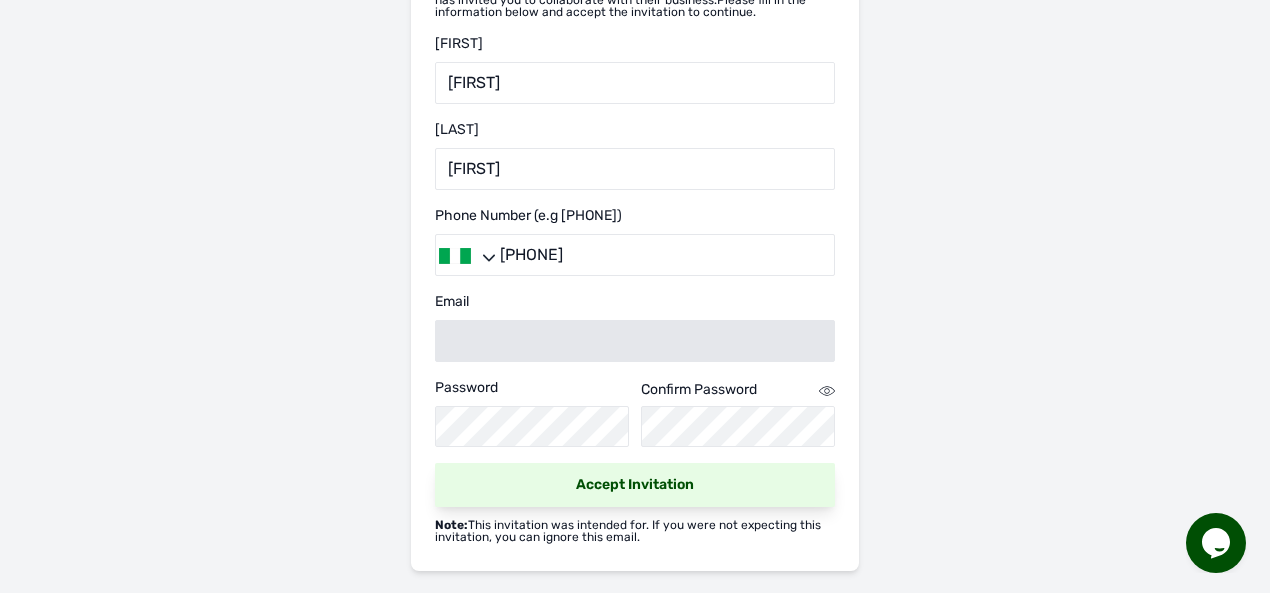 click on "Accept Invitation" at bounding box center (635, 485) 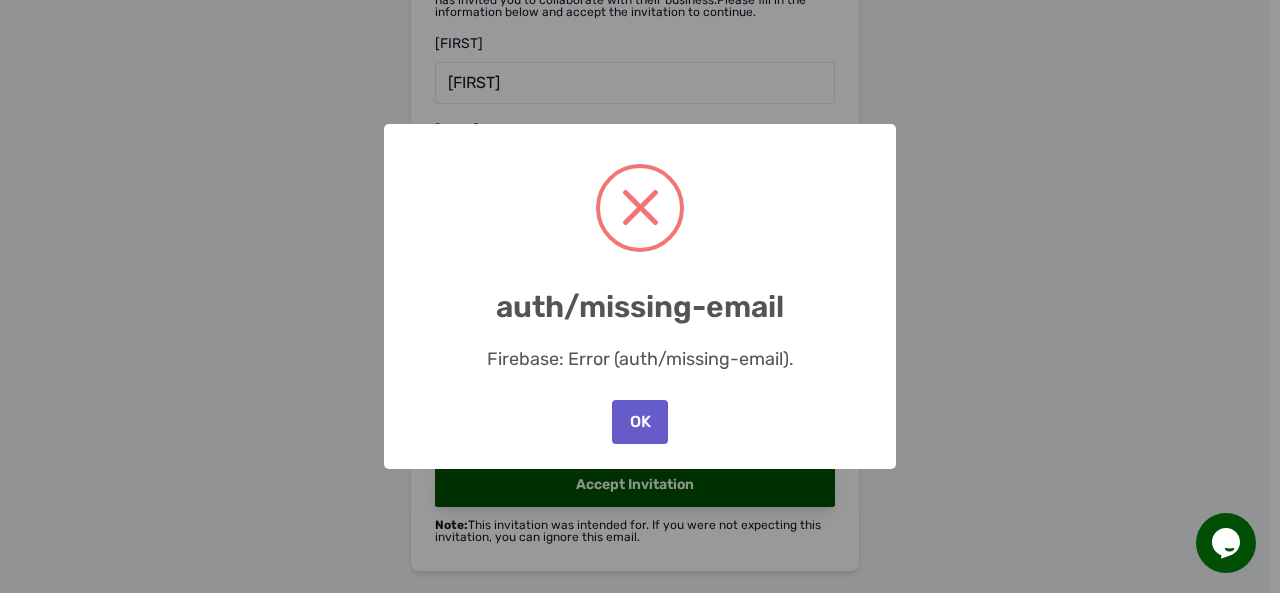 click on "OK" at bounding box center (640, 422) 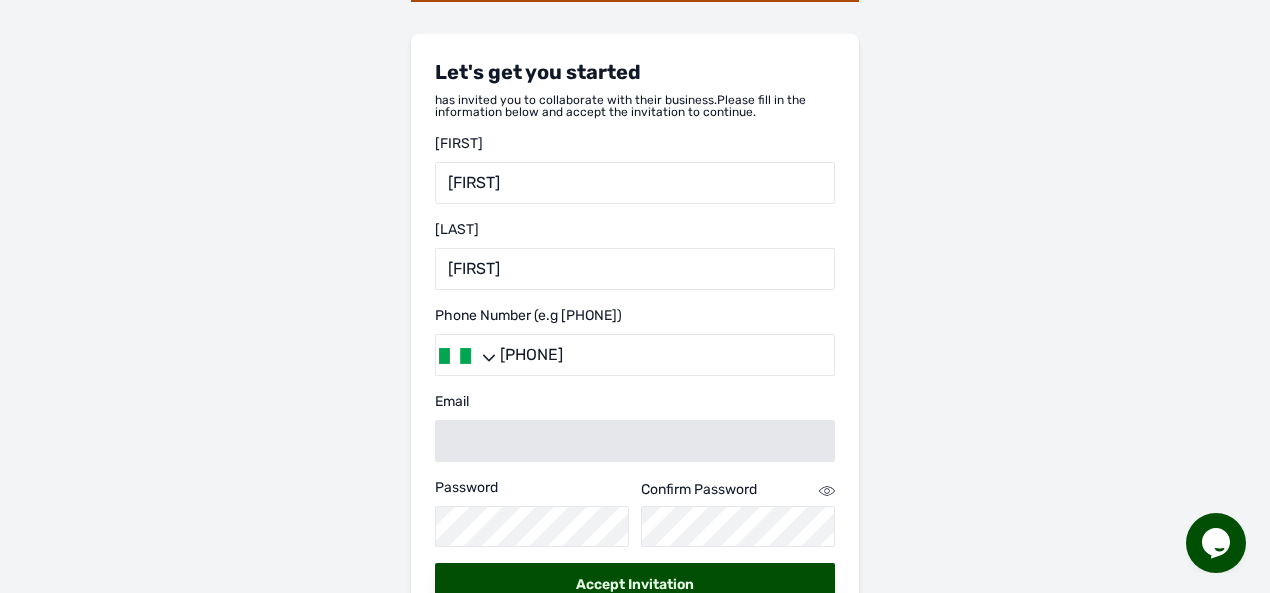 scroll, scrollTop: 175, scrollLeft: 0, axis: vertical 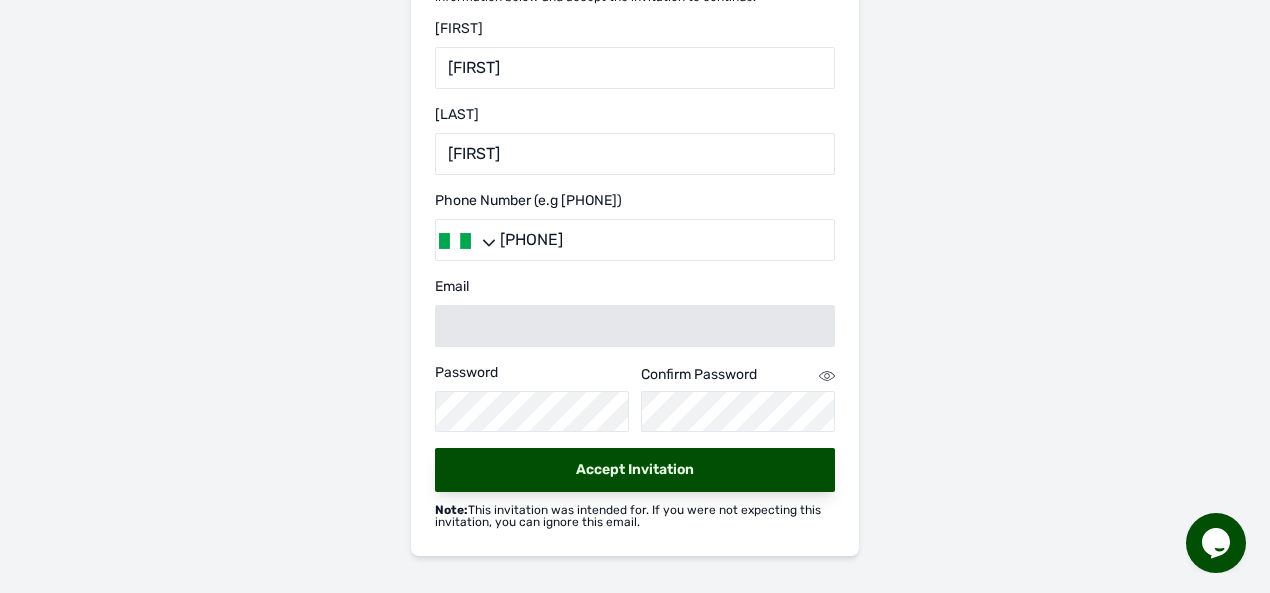 click on "Let's get you started  has invited you to collaborate with their business.  Please fill in the information below and accept the invitation to continue. First Name Emmanuel Last Name Timothy Phone Number (e.g +2349067665665) +2347066036828 Email Password Confirm Password Accept Invitation Note:  This invitation was intended for  . If you were not expecting this invitation, you can ignore this email." at bounding box center [635, 210] 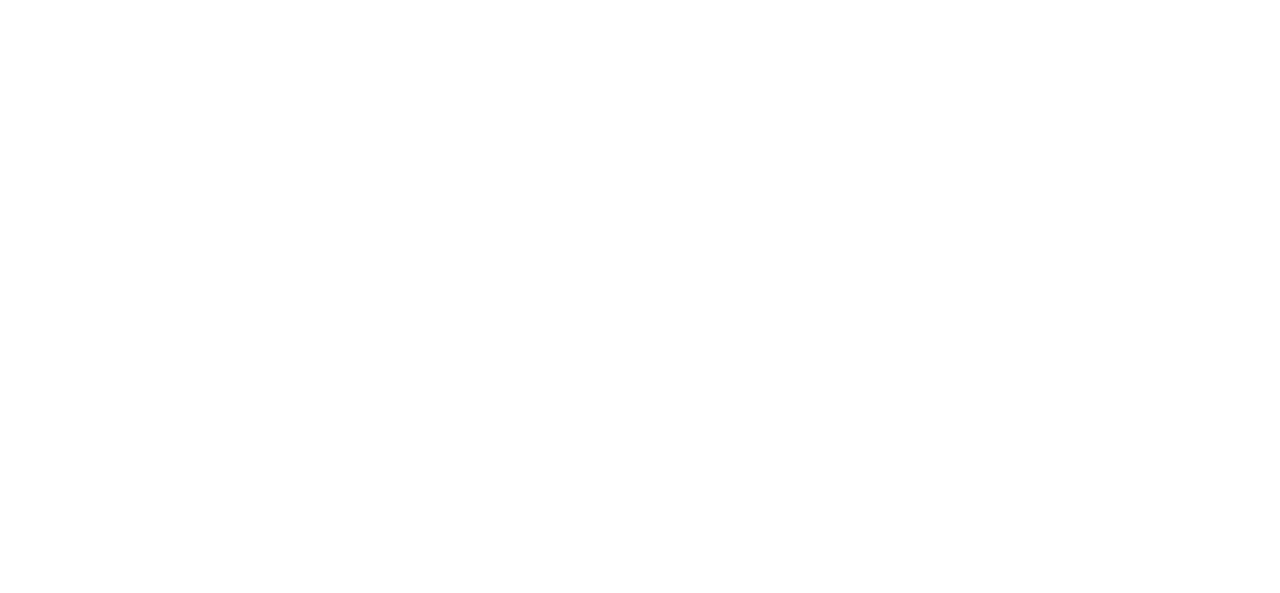 scroll, scrollTop: 0, scrollLeft: 0, axis: both 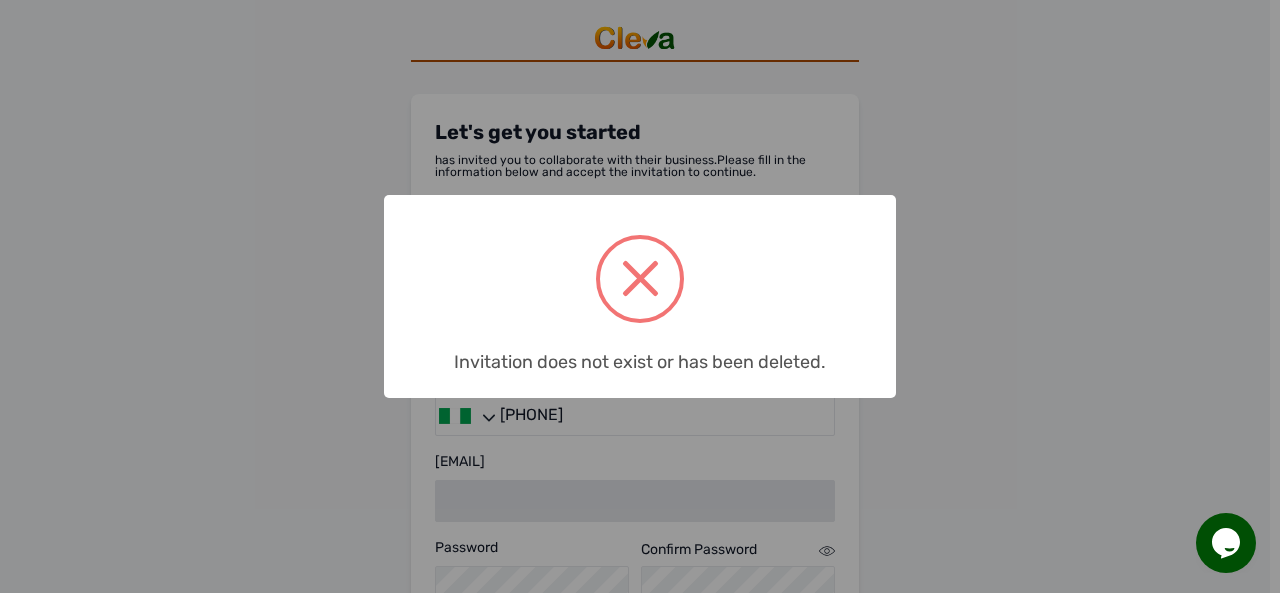 click at bounding box center (640, 279) 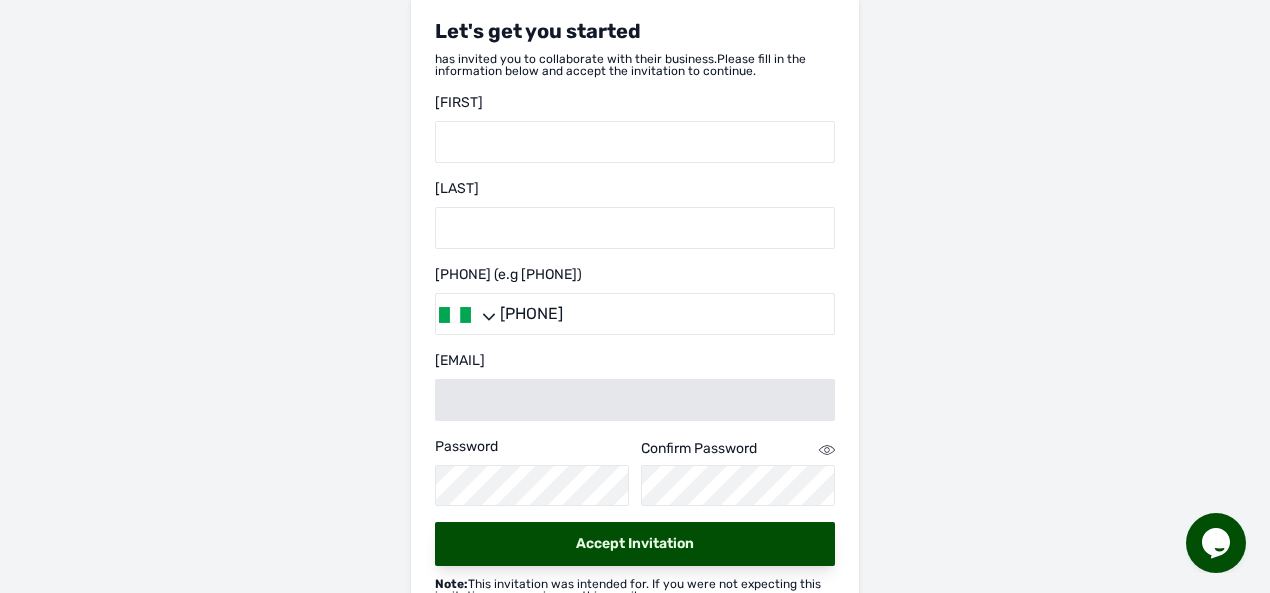 scroll, scrollTop: 175, scrollLeft: 0, axis: vertical 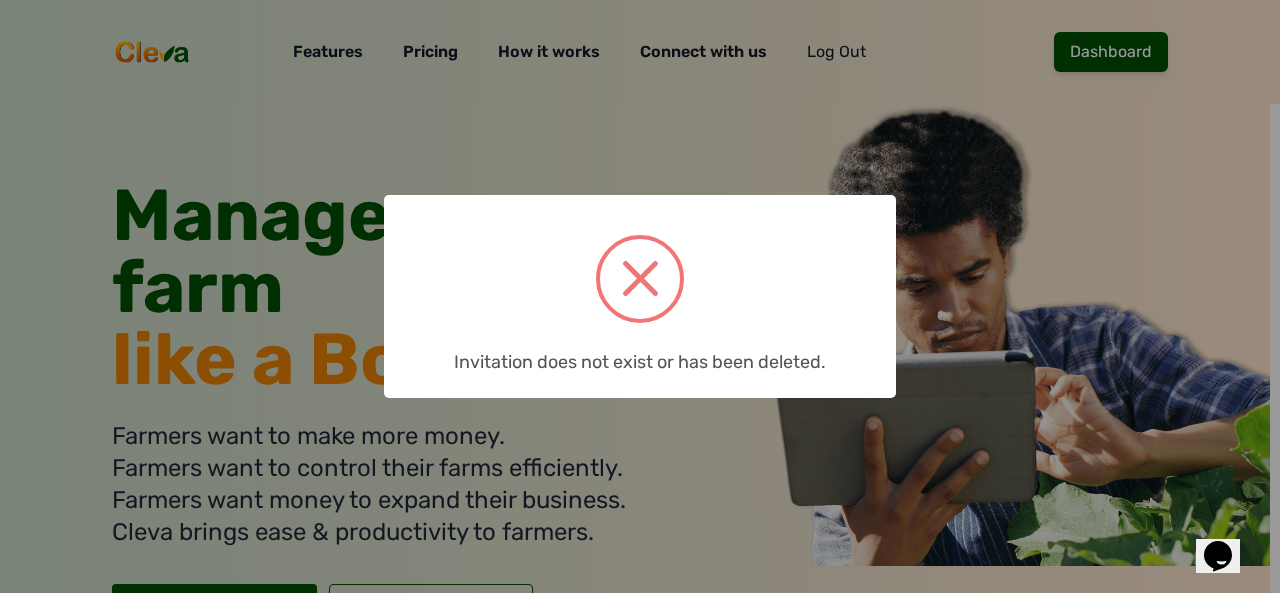 click on "×
Invitation does not exist or has been deleted. OK No Cancel" at bounding box center (640, 296) 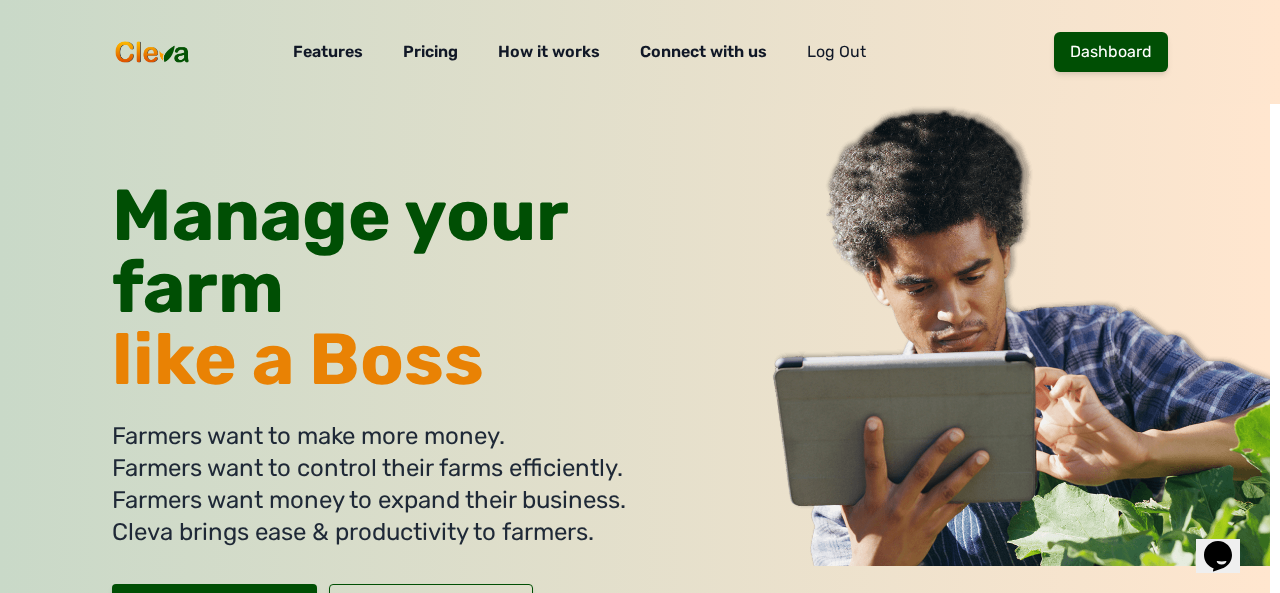 click on "Manage your farm  like a Boss" at bounding box center (431, 300) 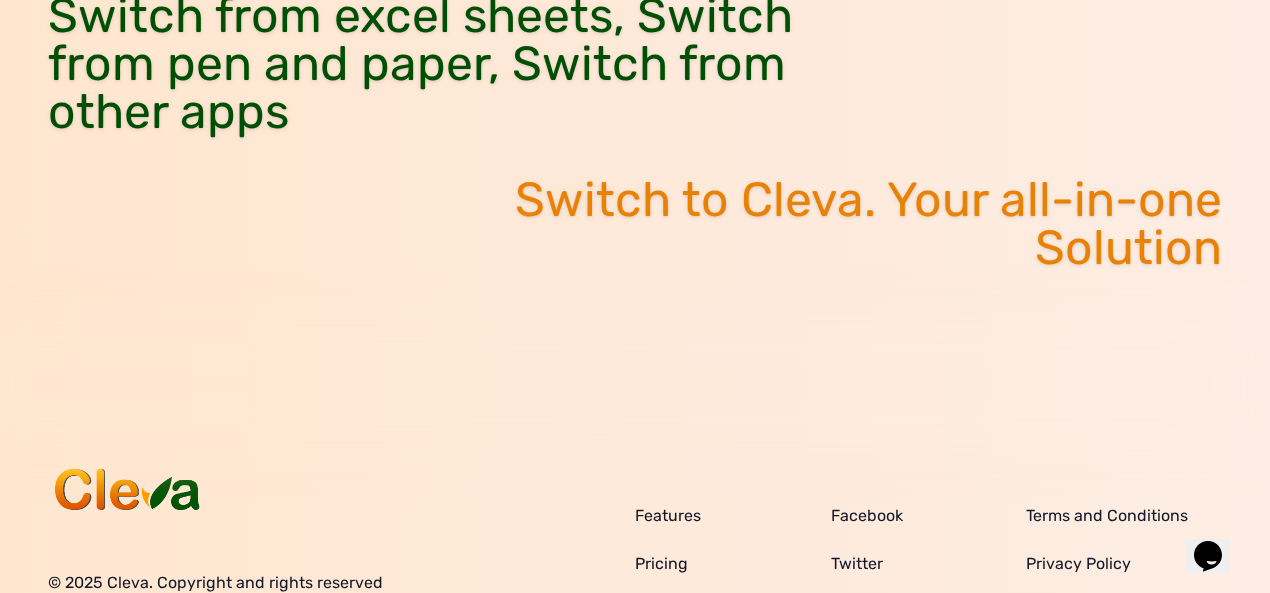 scroll, scrollTop: 7146, scrollLeft: 0, axis: vertical 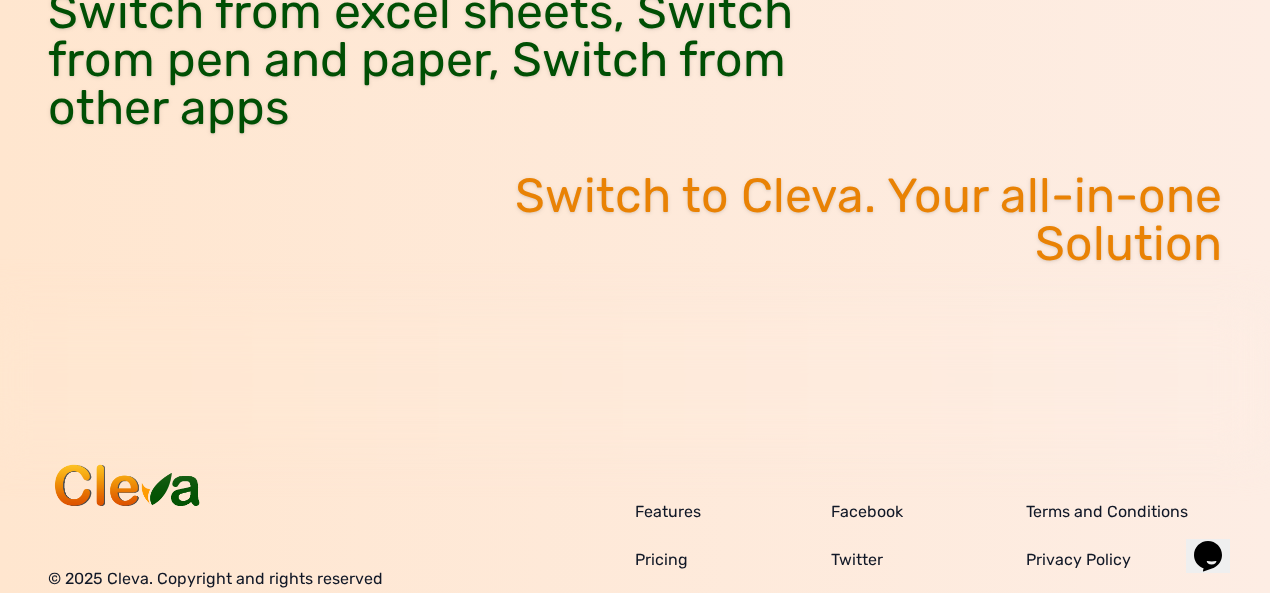 click on "Two ways to immediately start using Cleva." at bounding box center [635, -516] 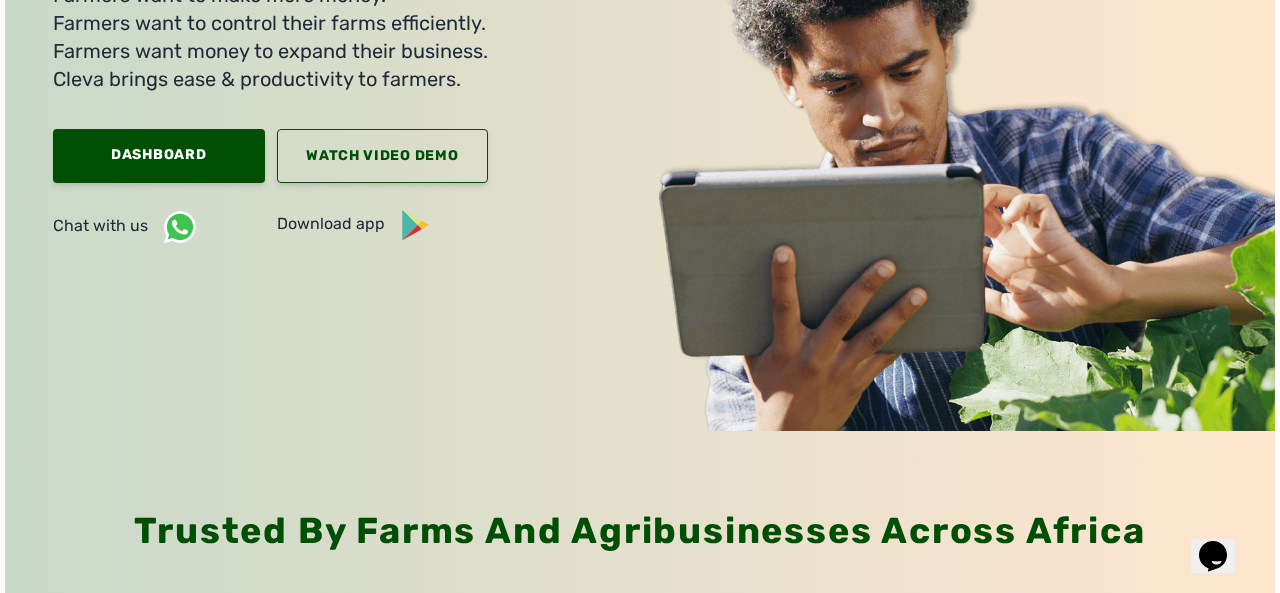 scroll, scrollTop: 0, scrollLeft: 0, axis: both 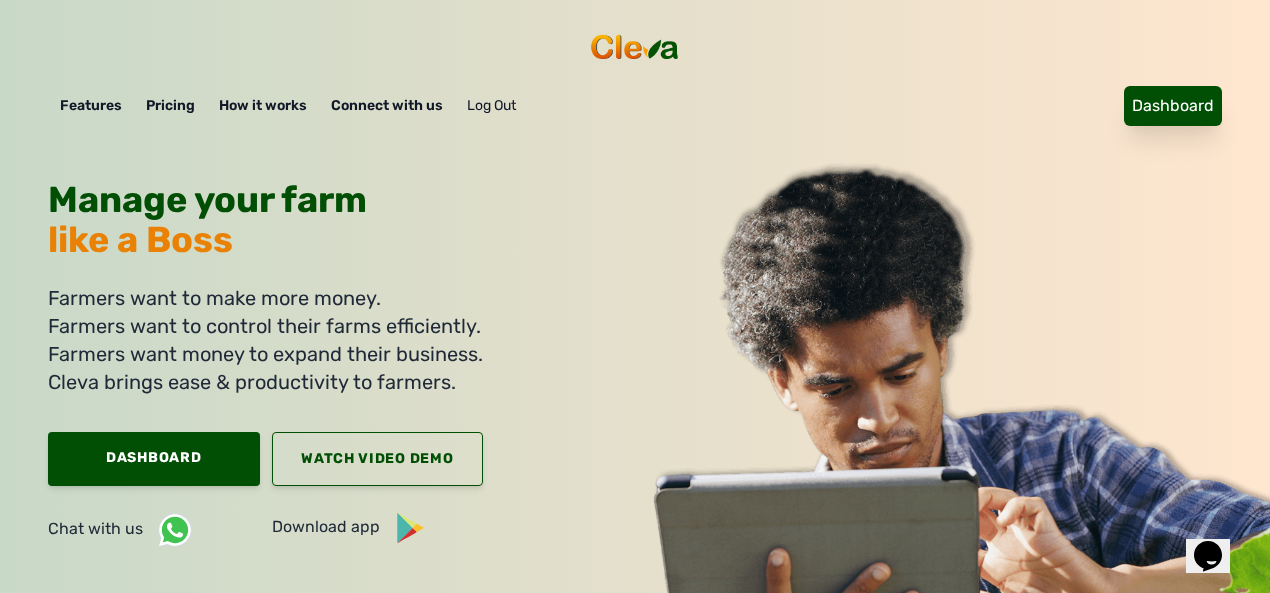 click on "Dashboard" at bounding box center [1173, 106] 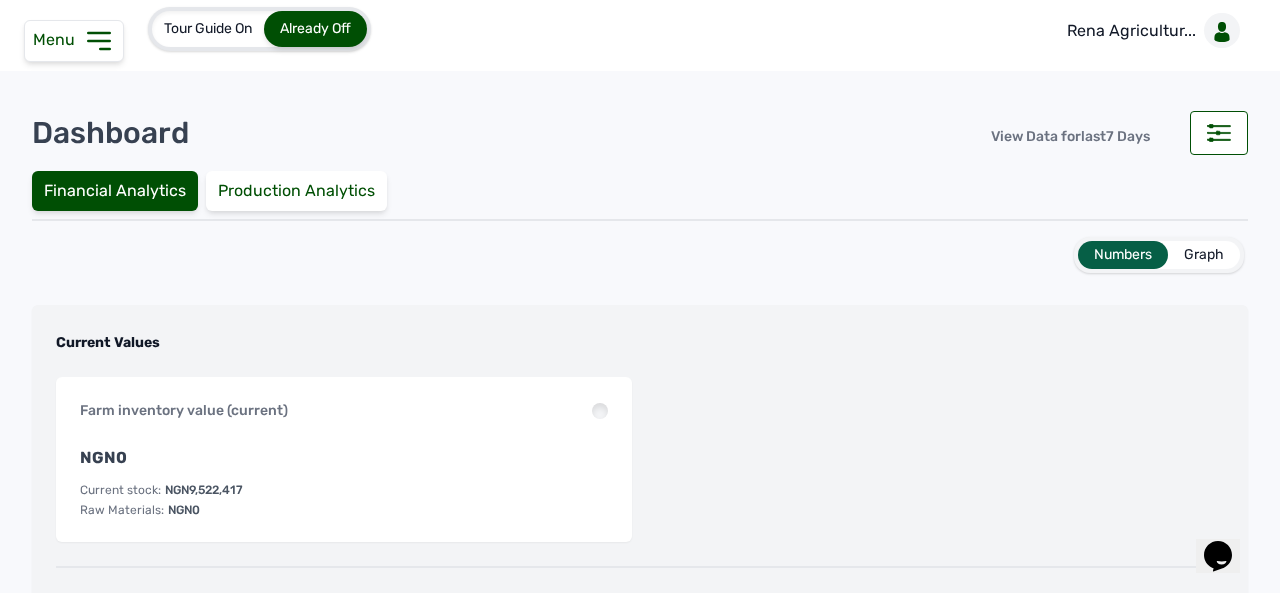 scroll, scrollTop: 8, scrollLeft: 0, axis: vertical 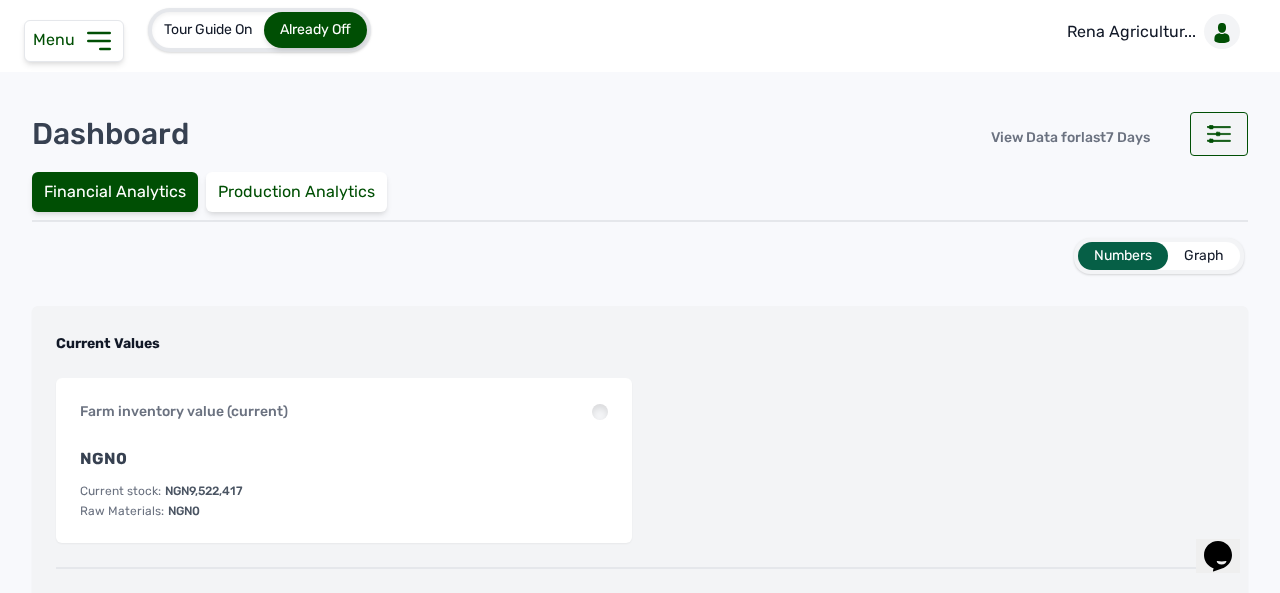 click at bounding box center (1219, 134) 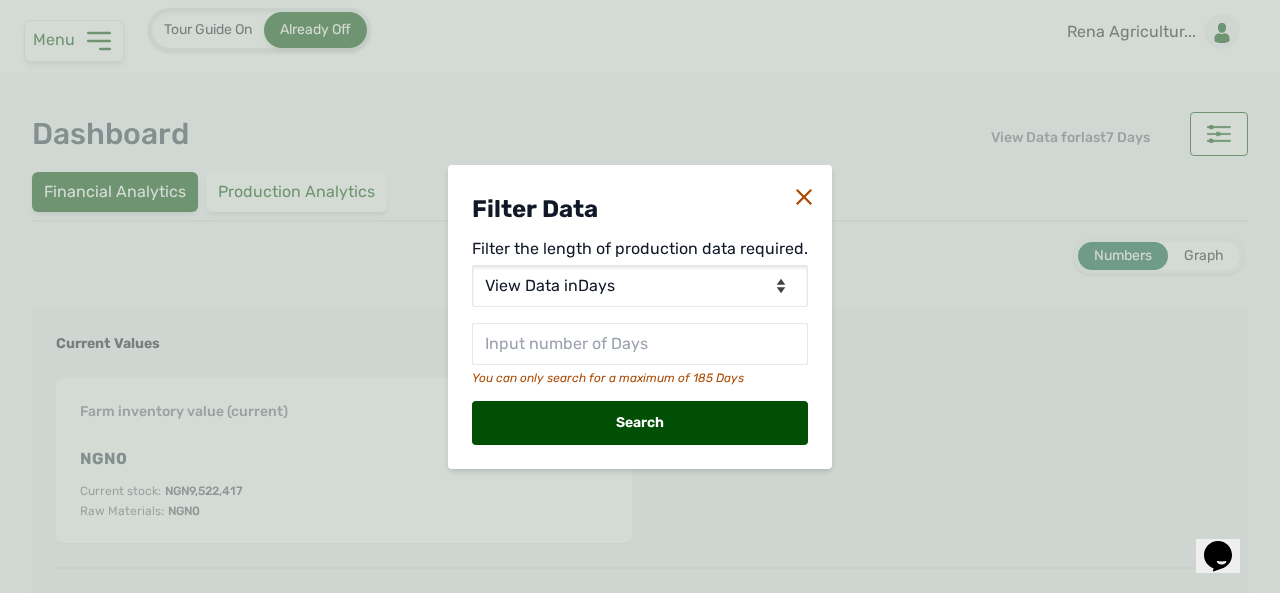 click on "Filter Data Filter the length of production data required. View Data for  Today View Data in  Days View Data in  Months View Data in  Between Dates You can only search for a maximum of 185 Days  Search" at bounding box center (640, 296) 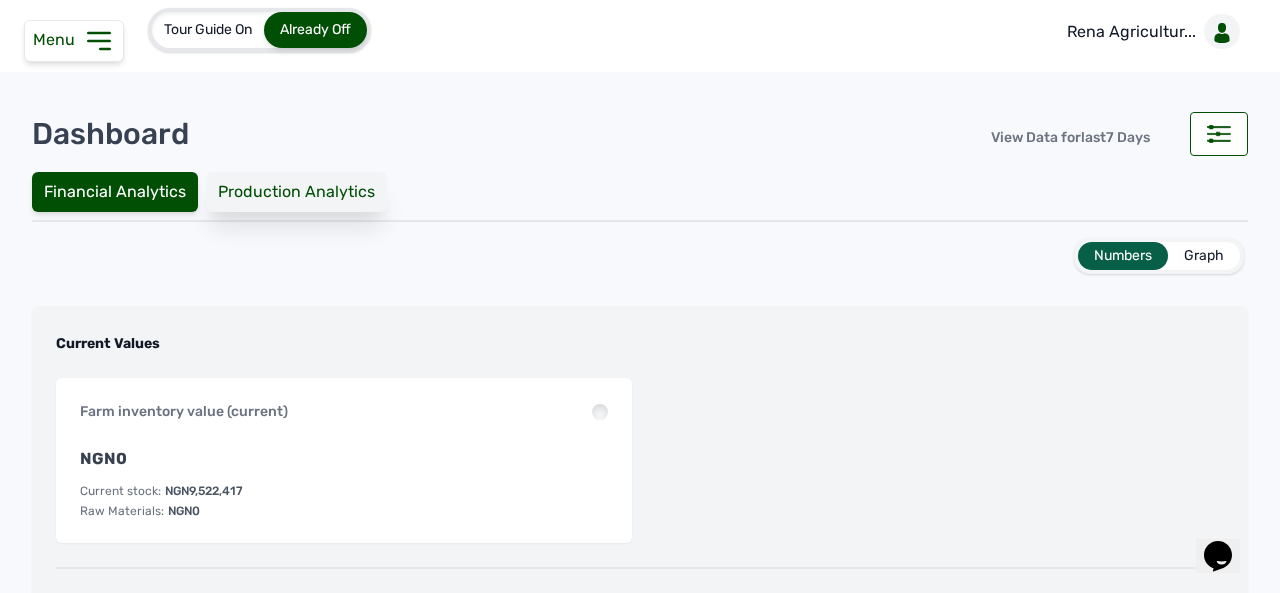 click on "Production Analytics" at bounding box center (296, 192) 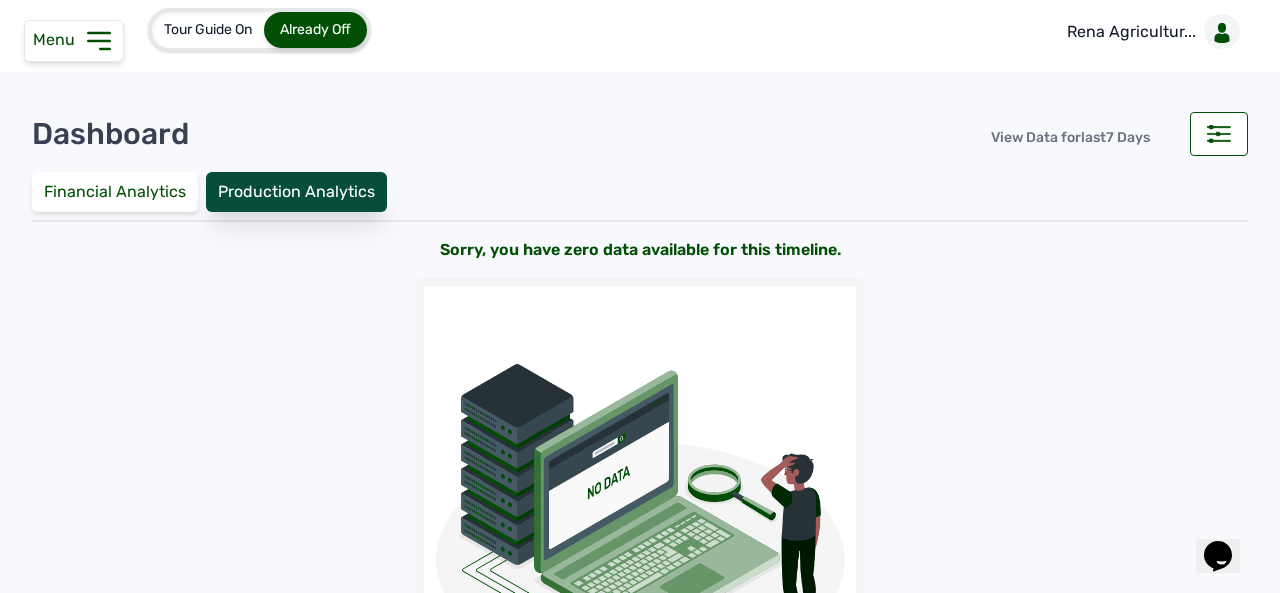 scroll, scrollTop: 0, scrollLeft: 0, axis: both 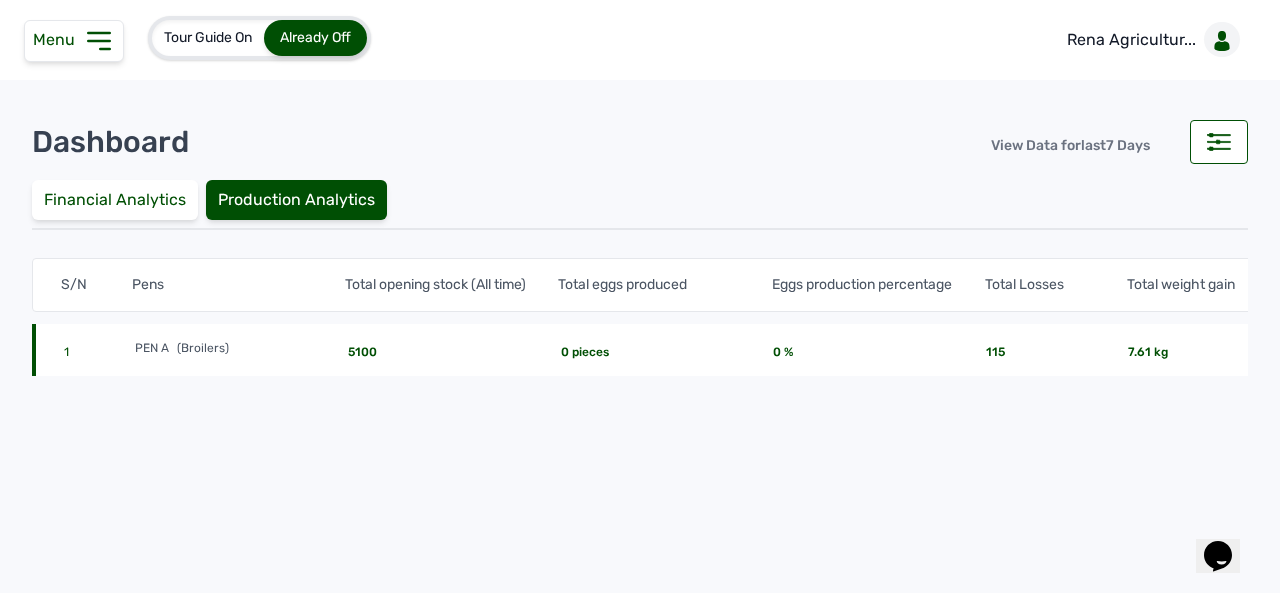 click on "115" at bounding box center (1057, 352) 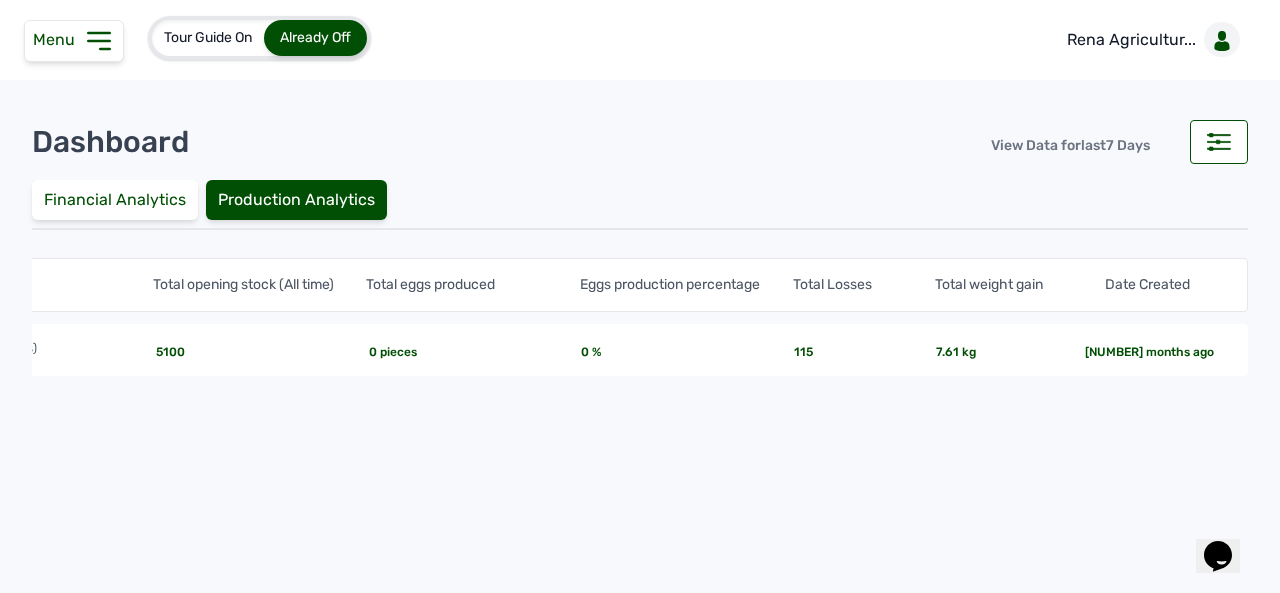 scroll, scrollTop: 0, scrollLeft: 0, axis: both 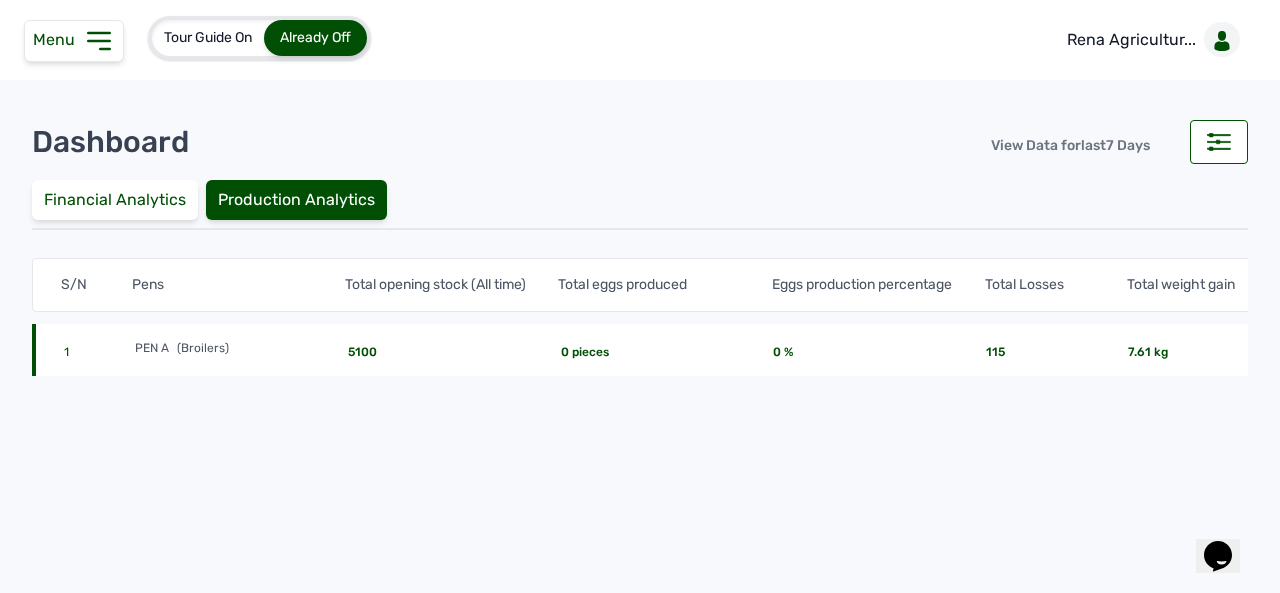 click on "1 PEN A (Broilers) 5100 0 pieces 0 % 115 7.61 kg 1 [MONTH] ago" 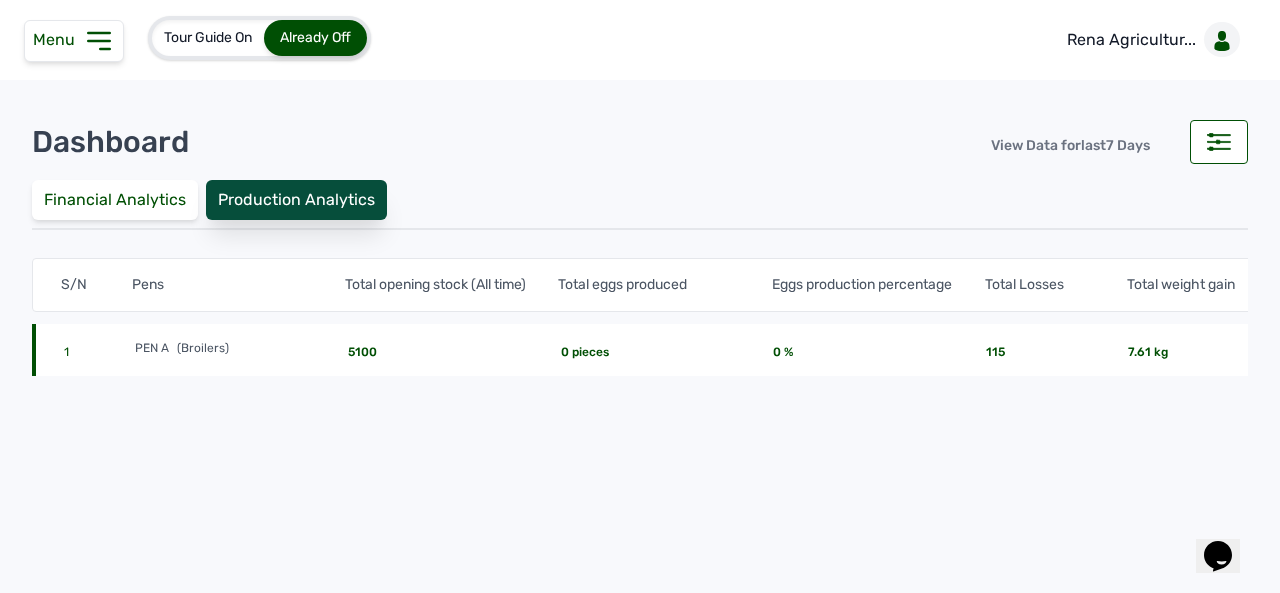 click on "Production Analytics" at bounding box center (296, 200) 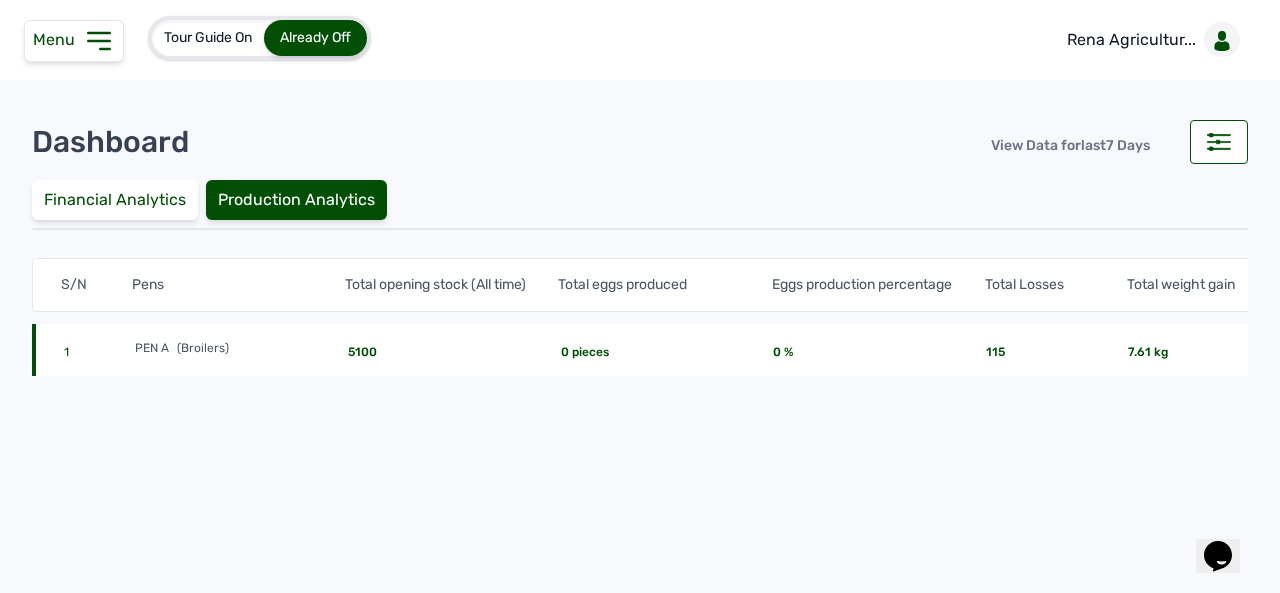 click on "S/N Pens Total opening stock (All time) Total eggs produced Eggs production percentage Total Losses Total weight gain Date Created" at bounding box center [736, 285] 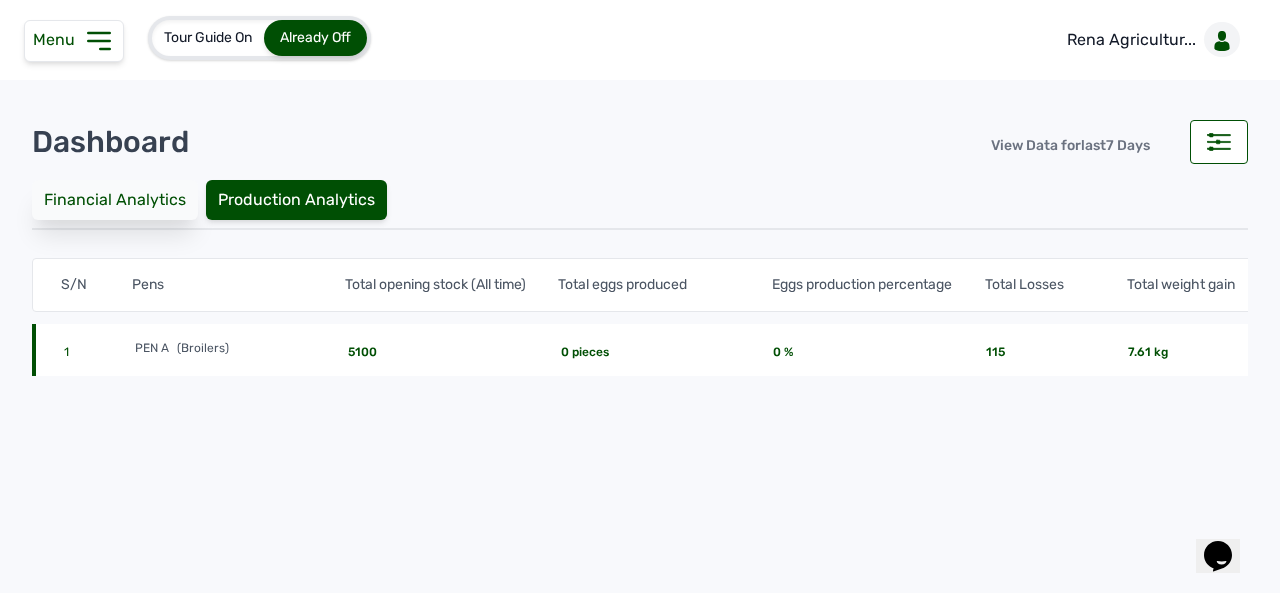 click on "Financial Analytics" at bounding box center [115, 200] 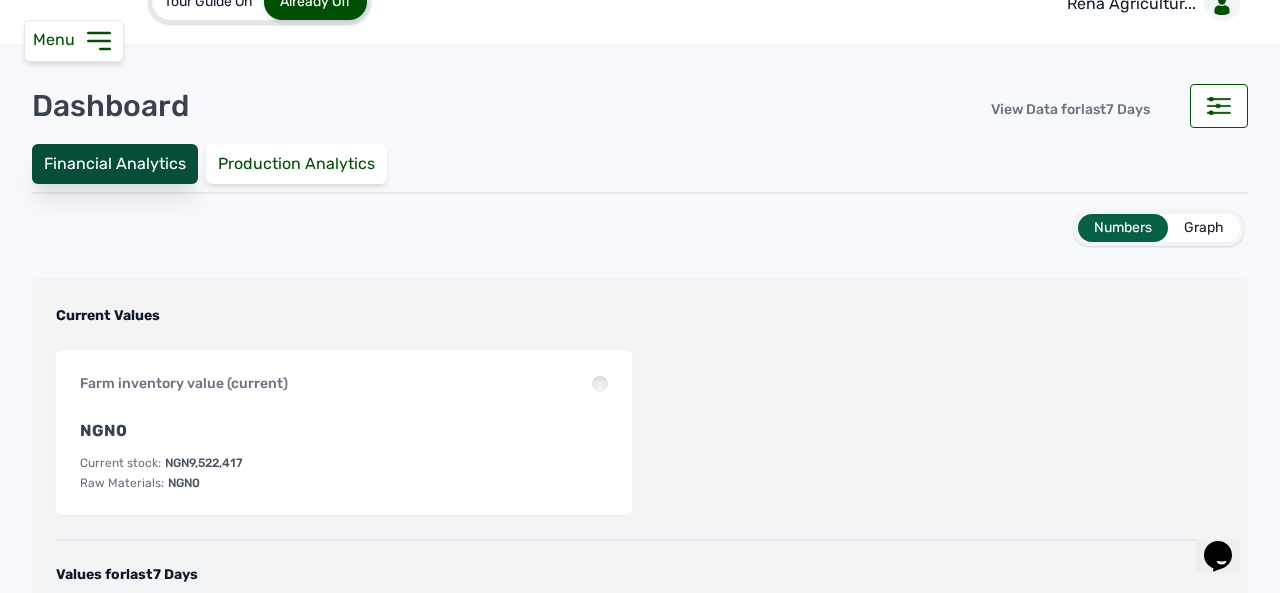 scroll, scrollTop: 0, scrollLeft: 0, axis: both 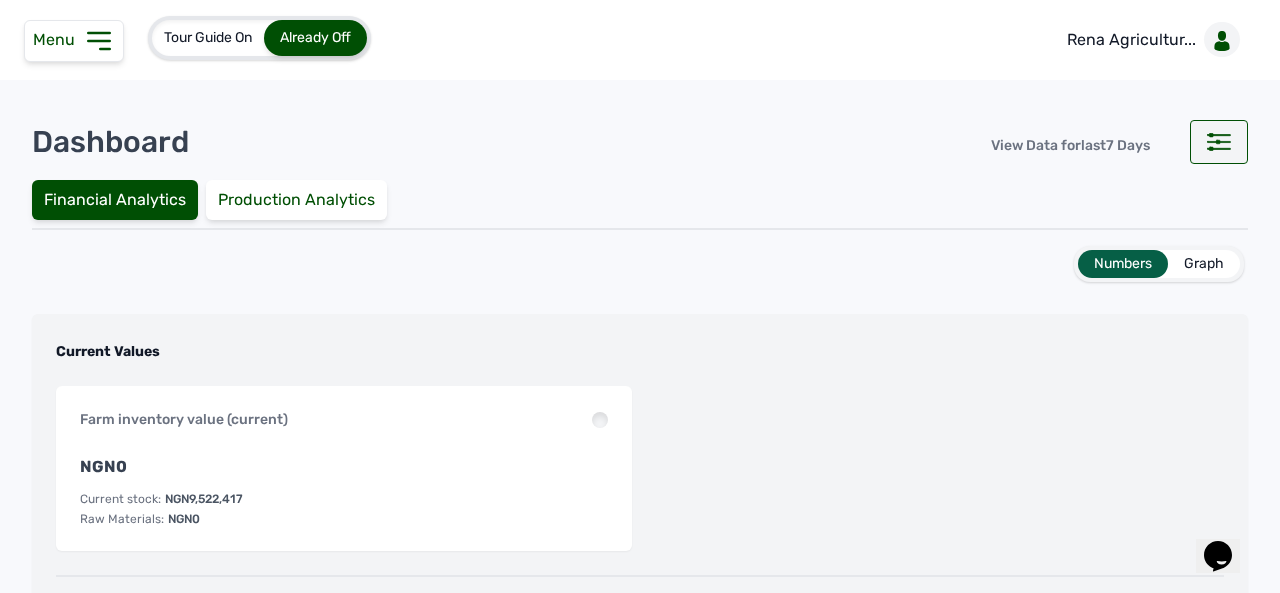 click 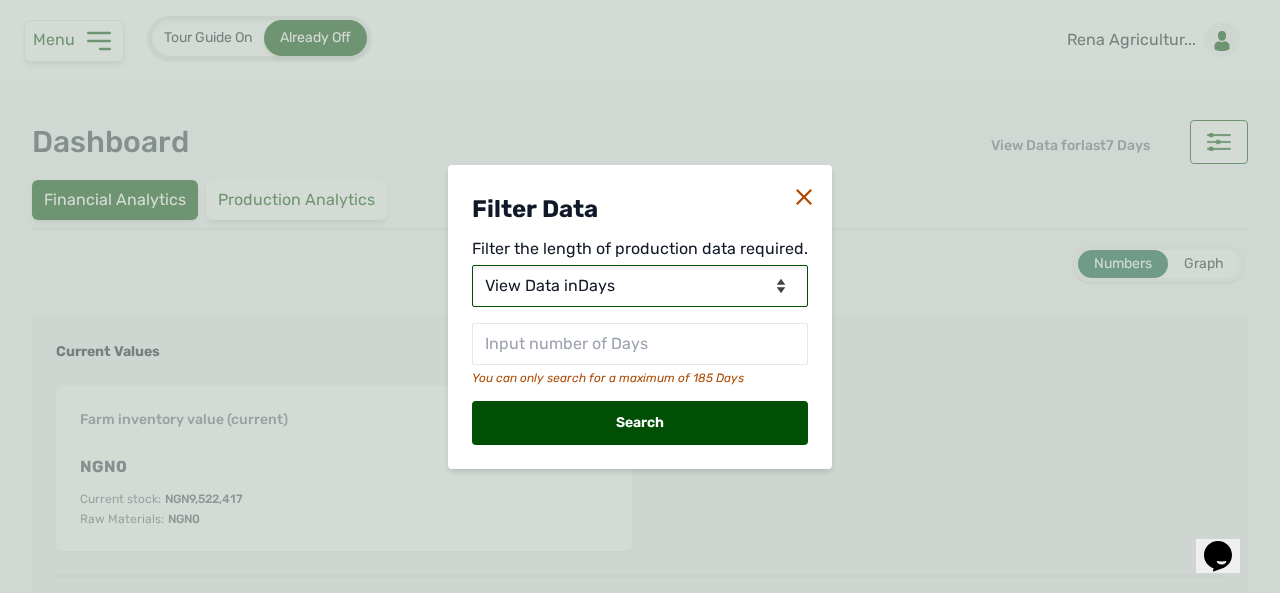 click on "View Data for  Today View Data in  Days View Data in  Months View Data in  Between Dates" at bounding box center (640, 286) 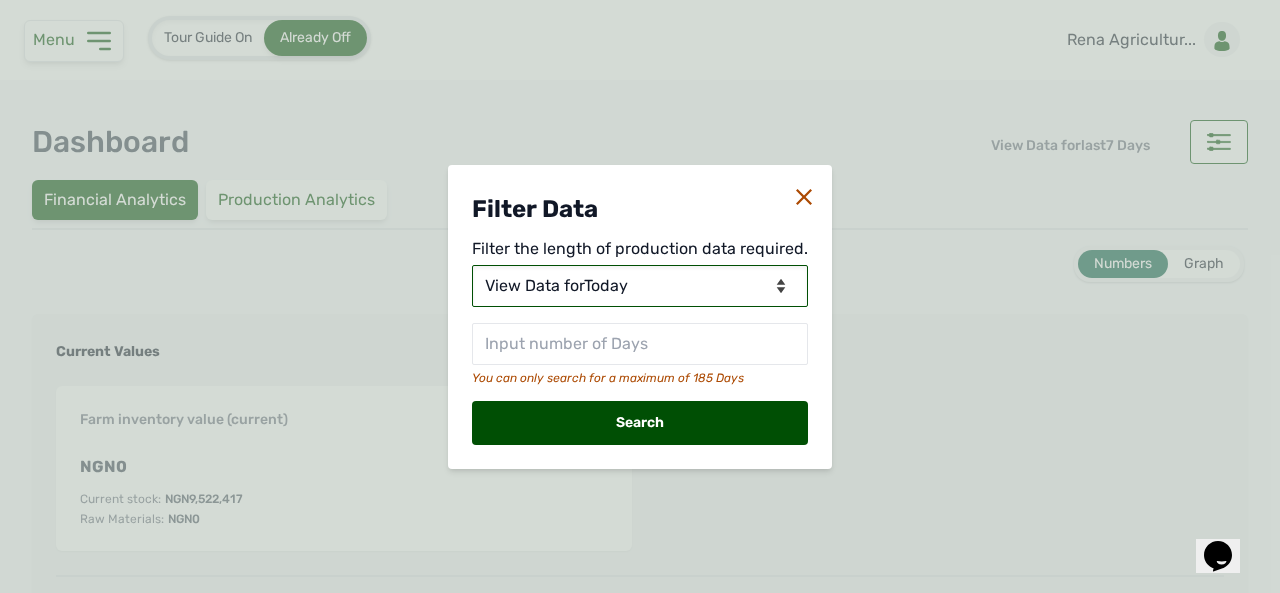 click on "View Data for  Today View Data in  Days View Data in  Months View Data in  Between Dates" at bounding box center [640, 286] 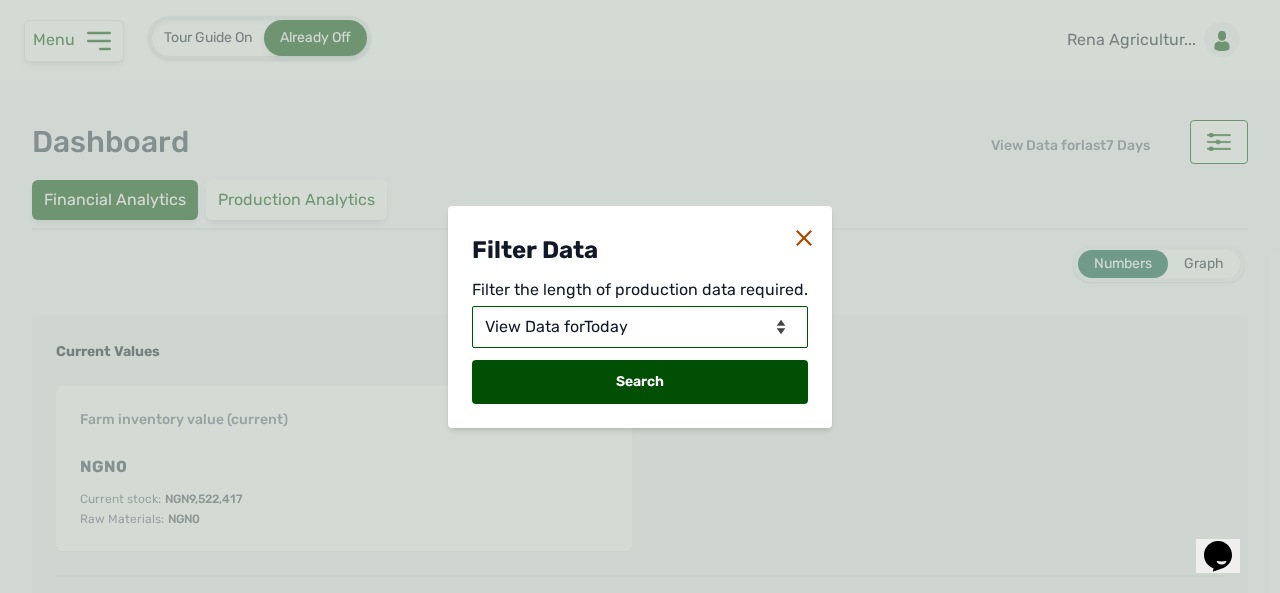 click on "View Data for  Today View Data in  Days View Data in  Months View Data in  Between Dates" at bounding box center [640, 327] 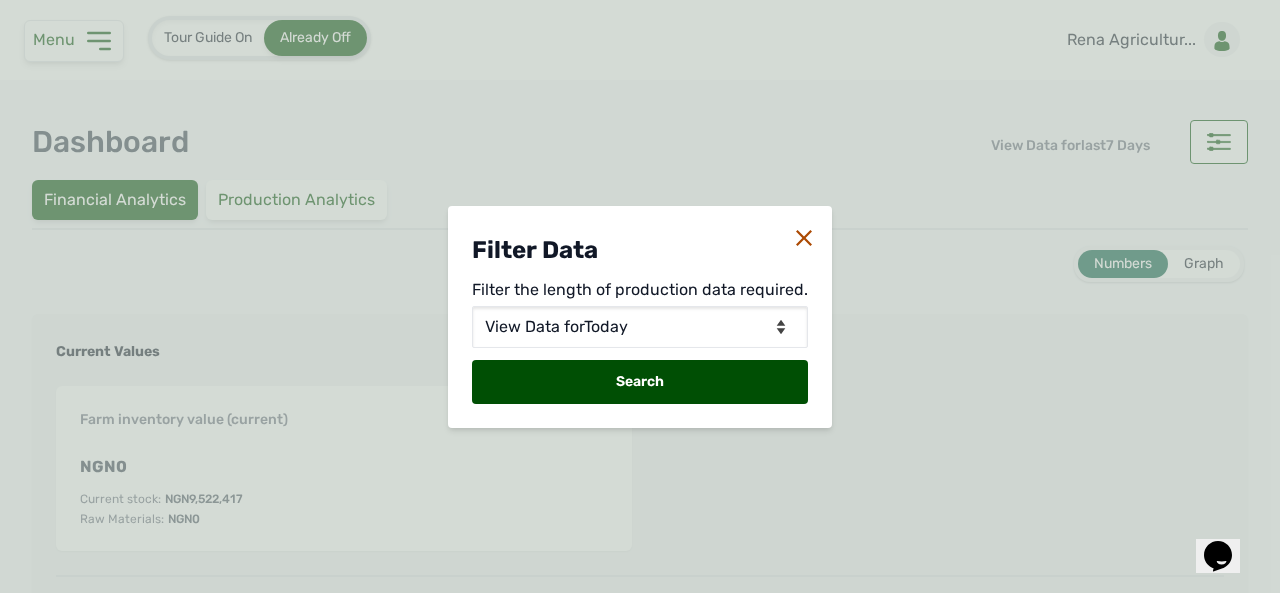 click on "Search" at bounding box center (640, 382) 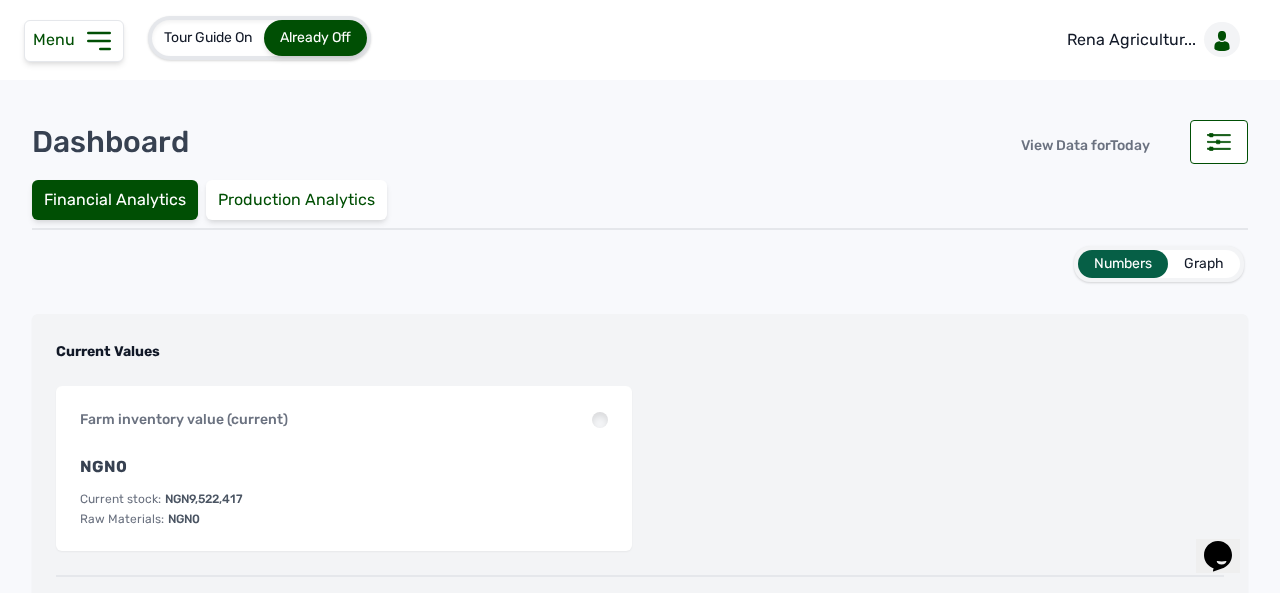 click 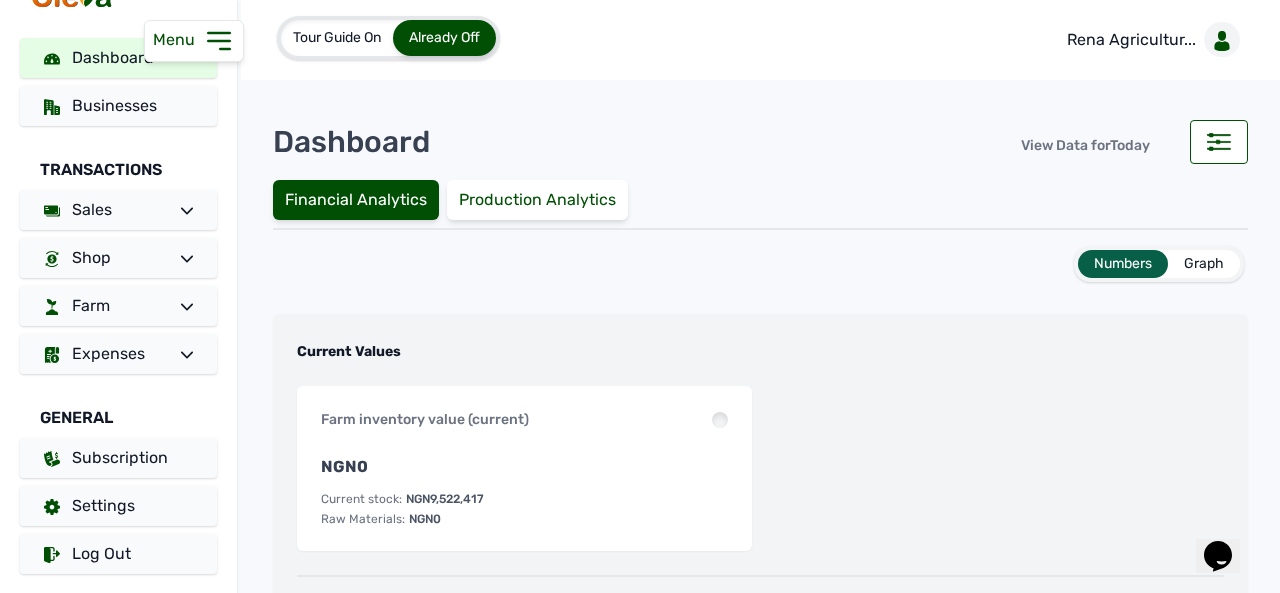 scroll, scrollTop: 0, scrollLeft: 0, axis: both 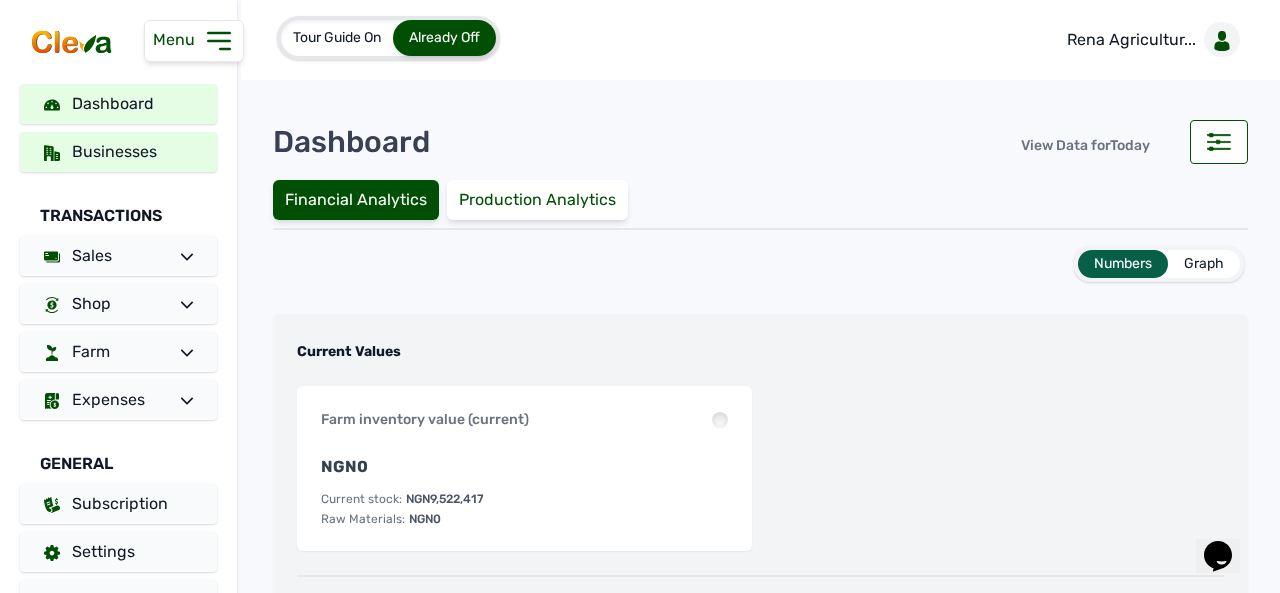click on "Businesses" at bounding box center (118, 152) 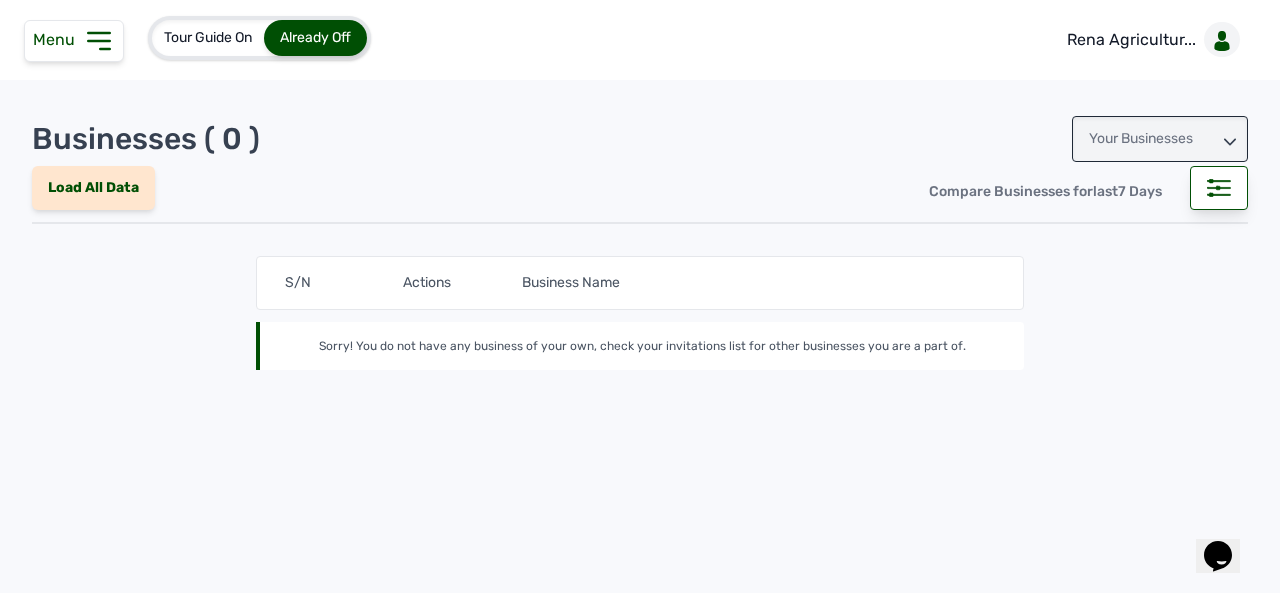 click 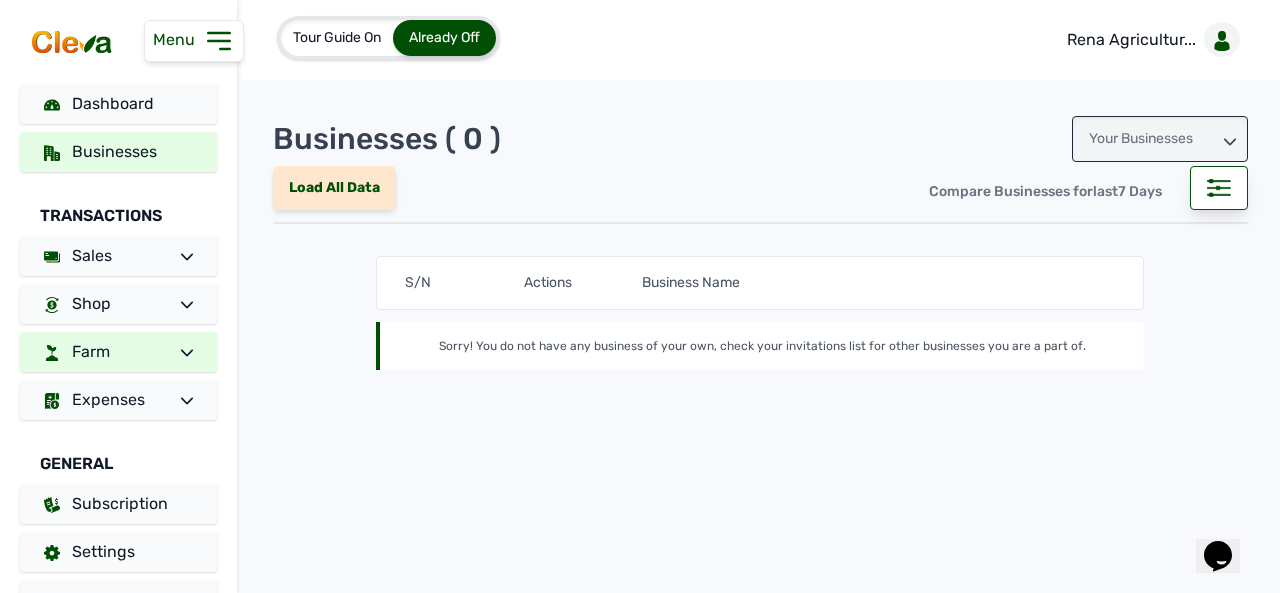 click on "Farm" at bounding box center (118, 352) 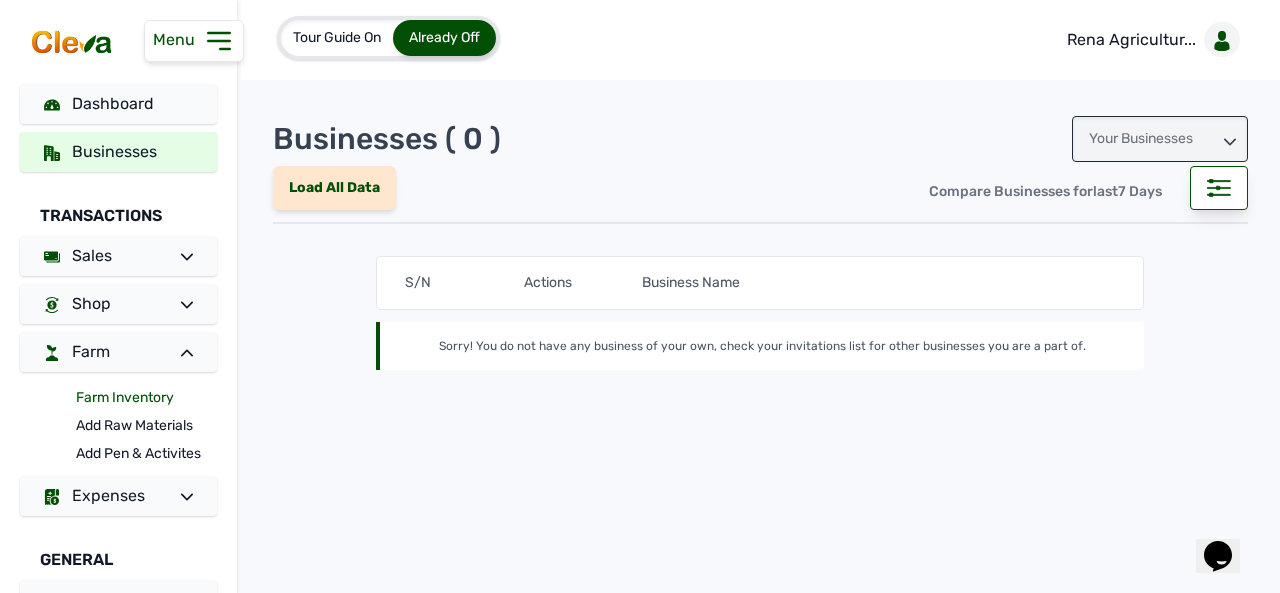 click on "Farm Inventory" at bounding box center (146, 398) 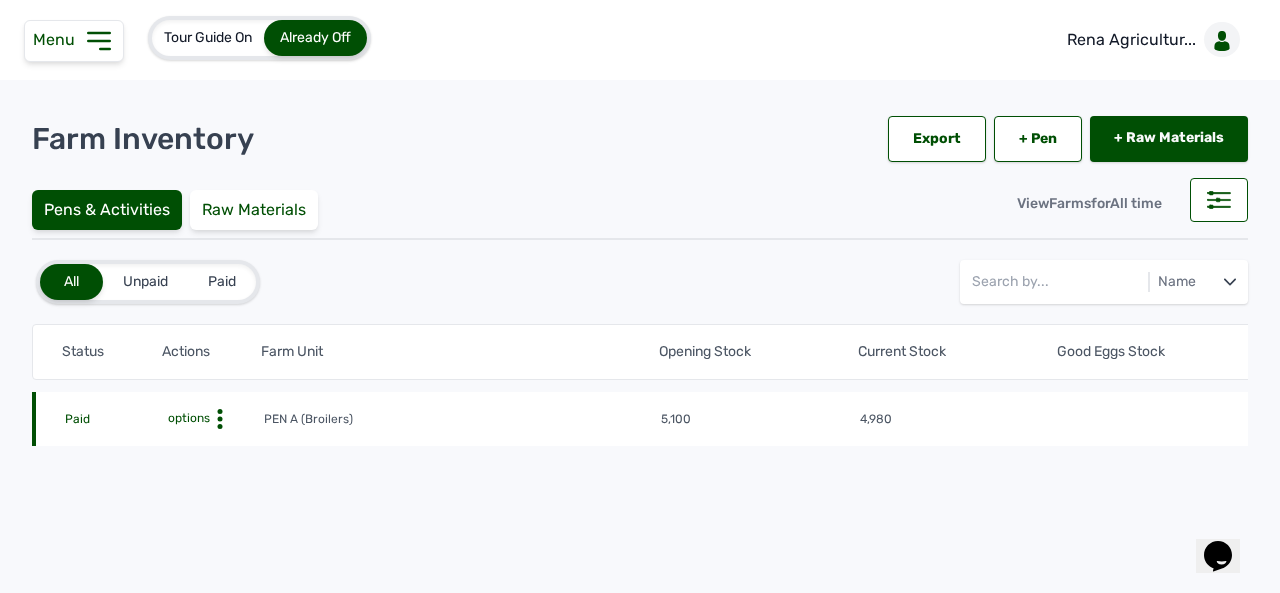 click on "options" at bounding box center [212, 419] 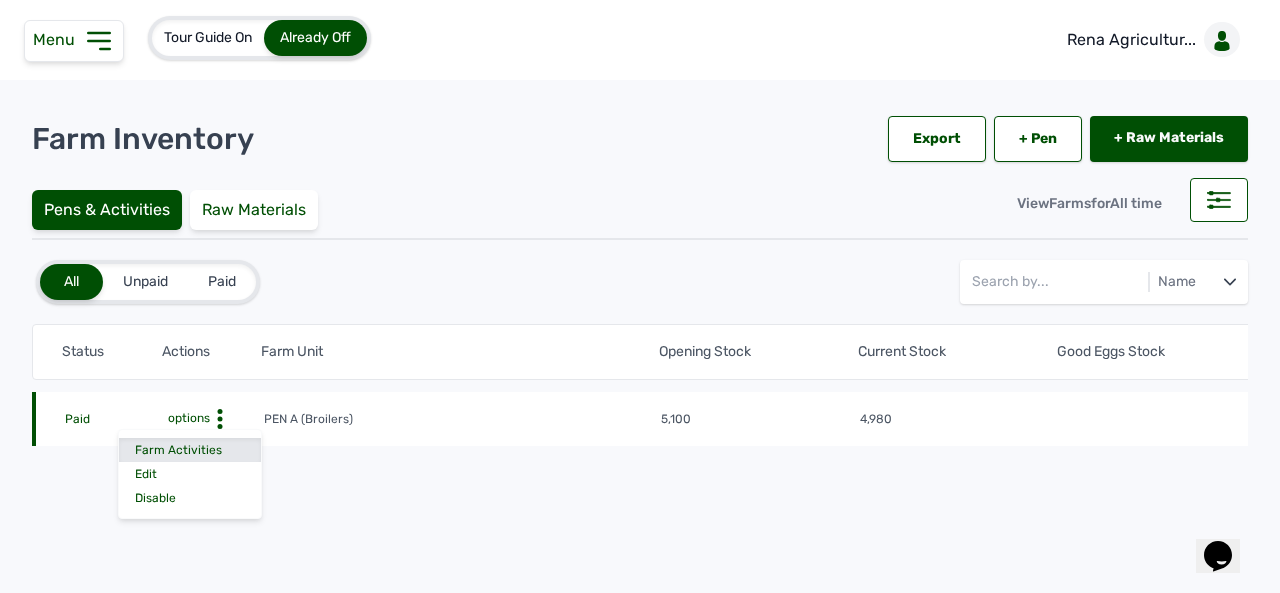 click on "Farm Activities" at bounding box center (190, 450) 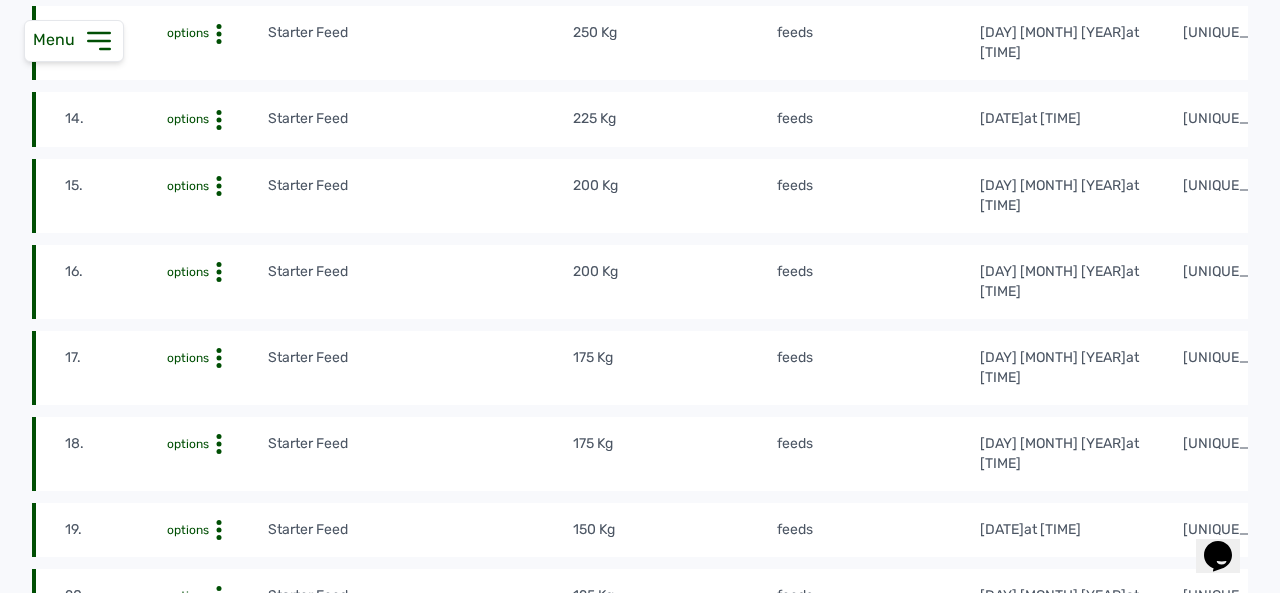 scroll, scrollTop: 1358, scrollLeft: 0, axis: vertical 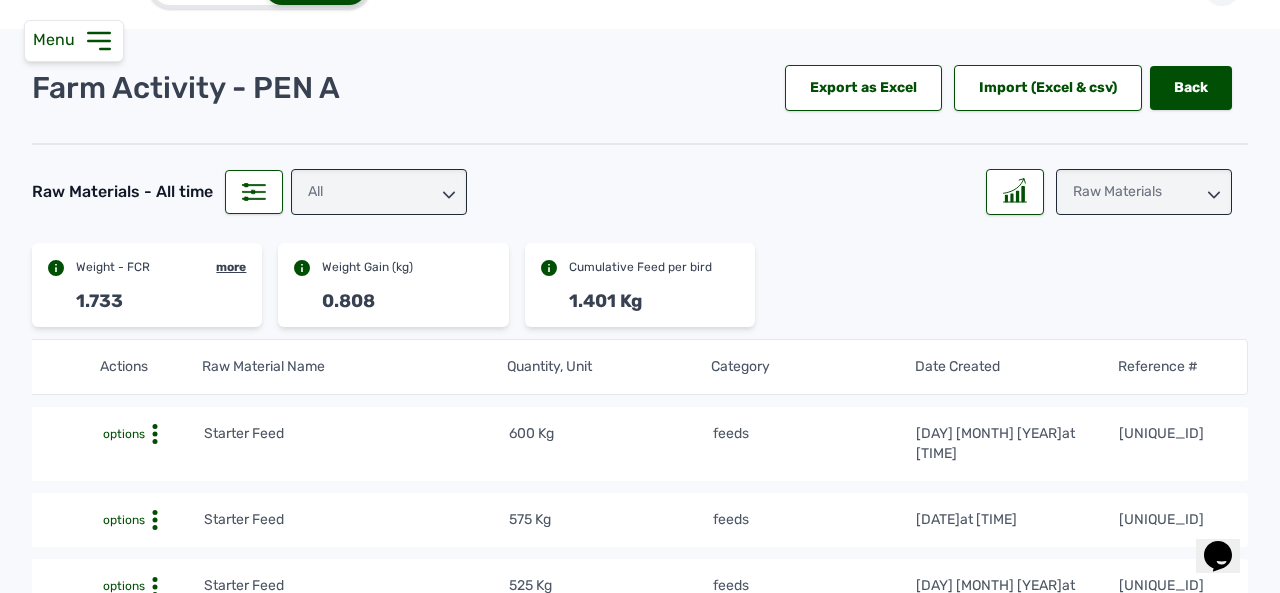 click on "All" at bounding box center [379, 192] 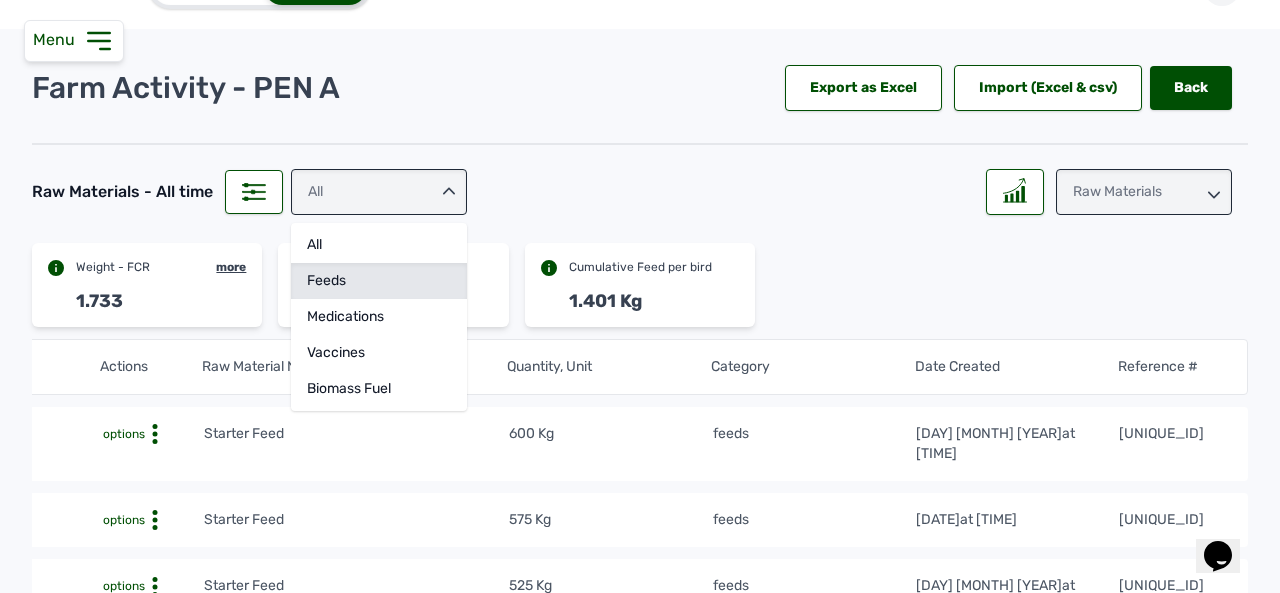 click on "feeds" 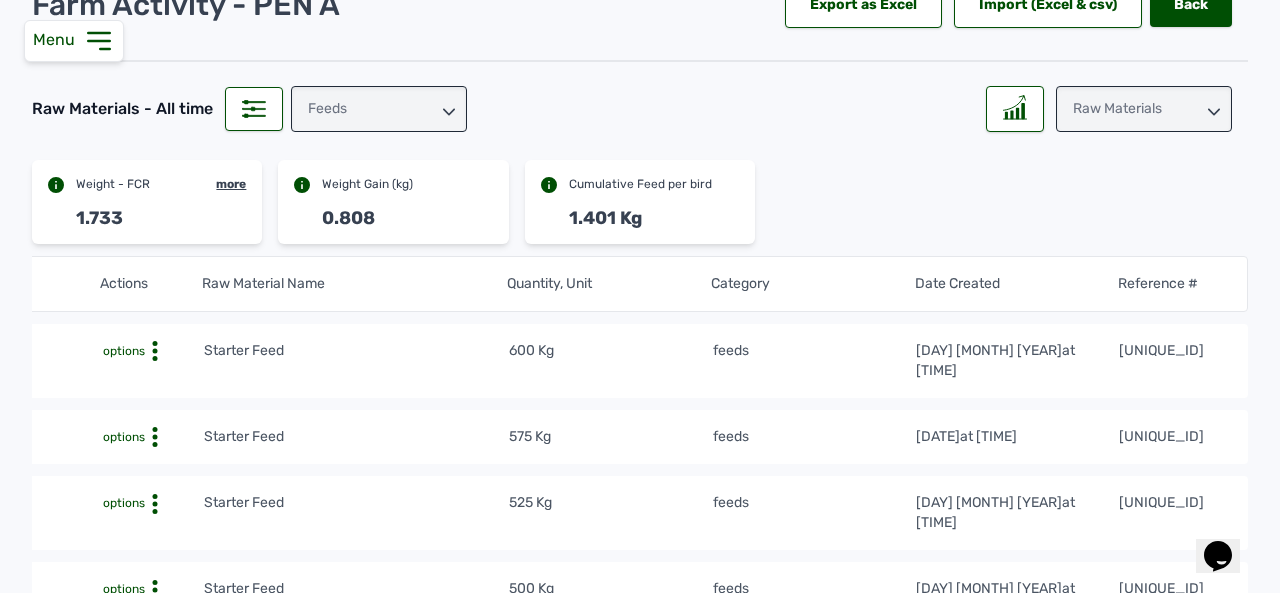 click on "S/N Actions Raw Material Name Quantity, Unit Category Date Created Reference # 1. options Starter Feed 600 Kg feeds 25th [DATE] at 02:50 PM [ID] 2. options Starter Feed 575 Kg feeds 24th [DATE] at 02:50 PM [ID] 3. options Starter Feed 525 Kg feeds 23rd [DATE] at 02:50 PM [ID] 4. options Starter Feed 500 Kg feeds 22nd [DATE] at 02:50 PM [ID] 5. options Starter Feed 475 Kg feeds 21st [DATE] at 02:50 PM [ID] 6. options Starter Feed 450 Kg feeds 20th [DATE] at 02:50 PM [ID] 7. options Starter Feed 425 Kg feeds 19th [DATE] at 02:50 PM [ID] 8. options Starter Feed 400 Kg feeds 18th [DATE] at 02:50 PM [ID] 9. options Starter Feed 375 Kg feeds 17th [DATE] at 02:50 PM [ID] 10. options Starter Feed 350 Kg feeds 16th [DATE] at 02:50 PM [ID] 11. options Starter Feed 300 Kg feeds 15th [DATE] at 02:50 PM [ID] 12. options Starter Feed 275 Kg feeds 14th [DATE] at 02:50 PM [ID] 13. options Starter Feed feeds" at bounding box center [608, 1218] 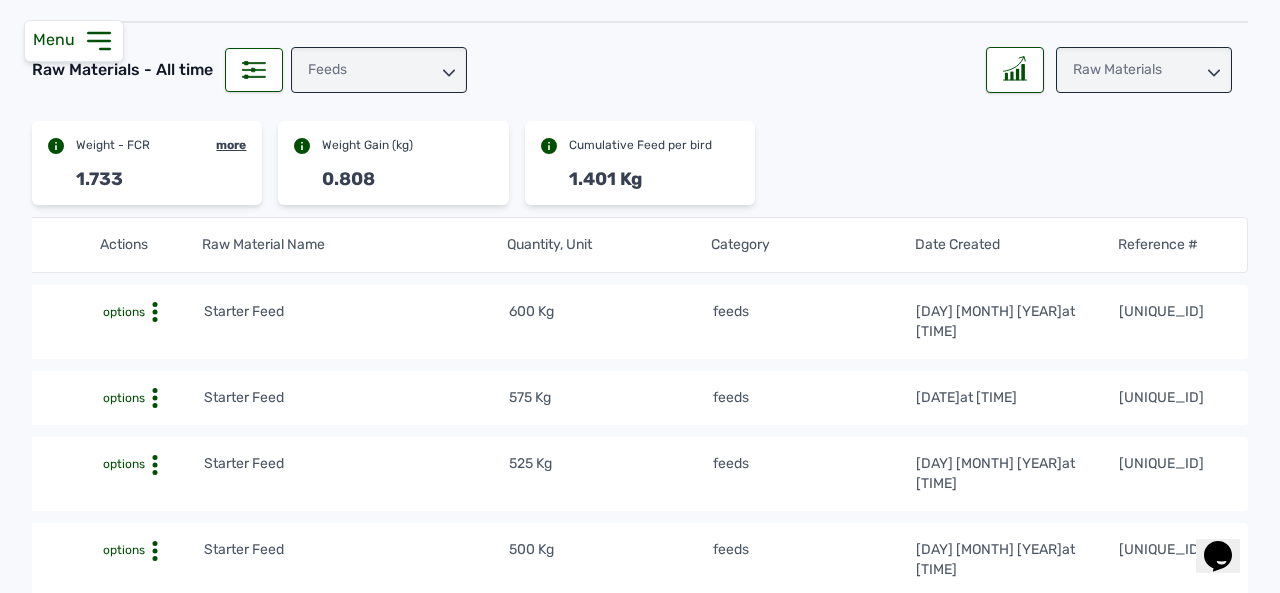 scroll, scrollTop: 0, scrollLeft: 0, axis: both 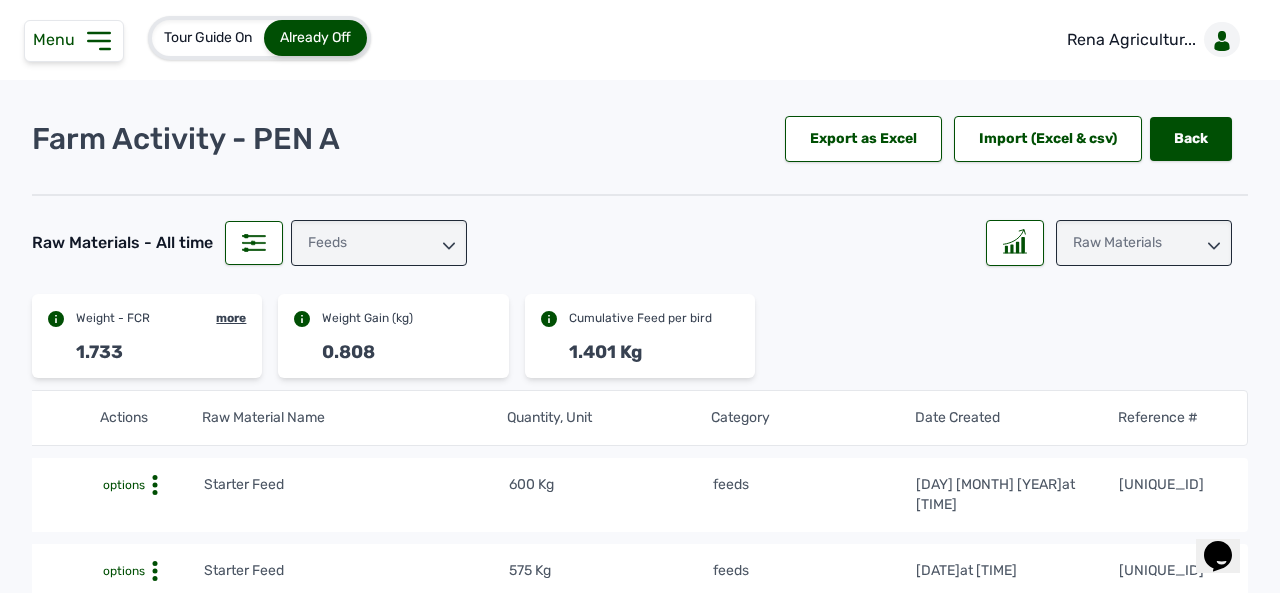 click on "feeds" at bounding box center (379, 243) 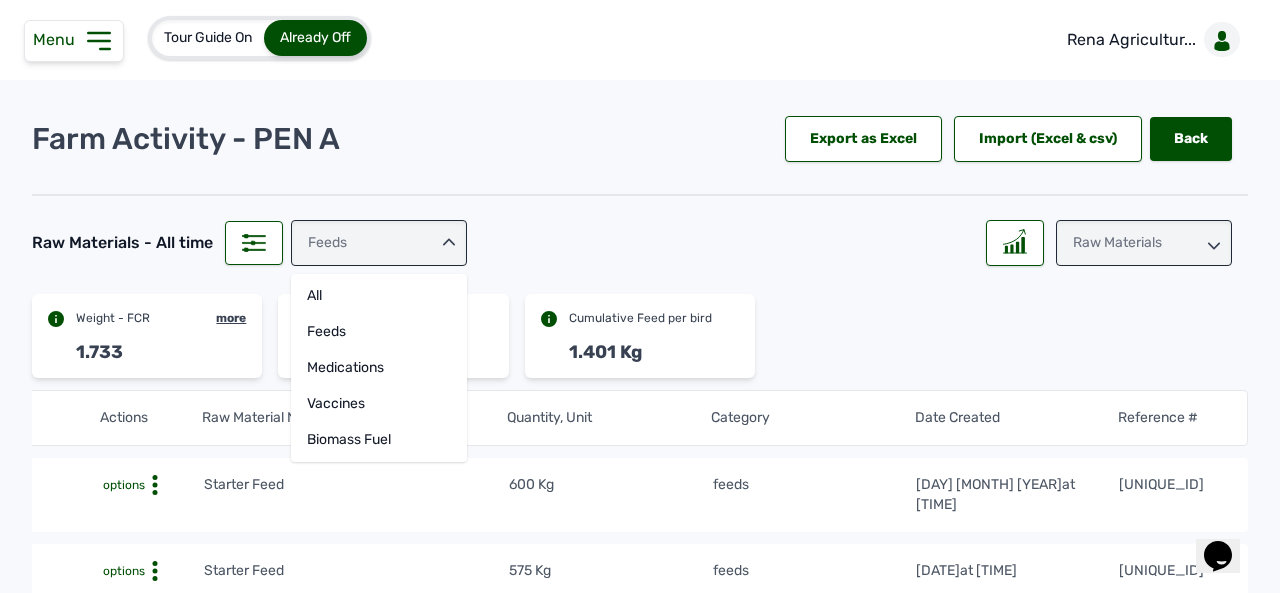 click on "feeds" at bounding box center [379, 243] 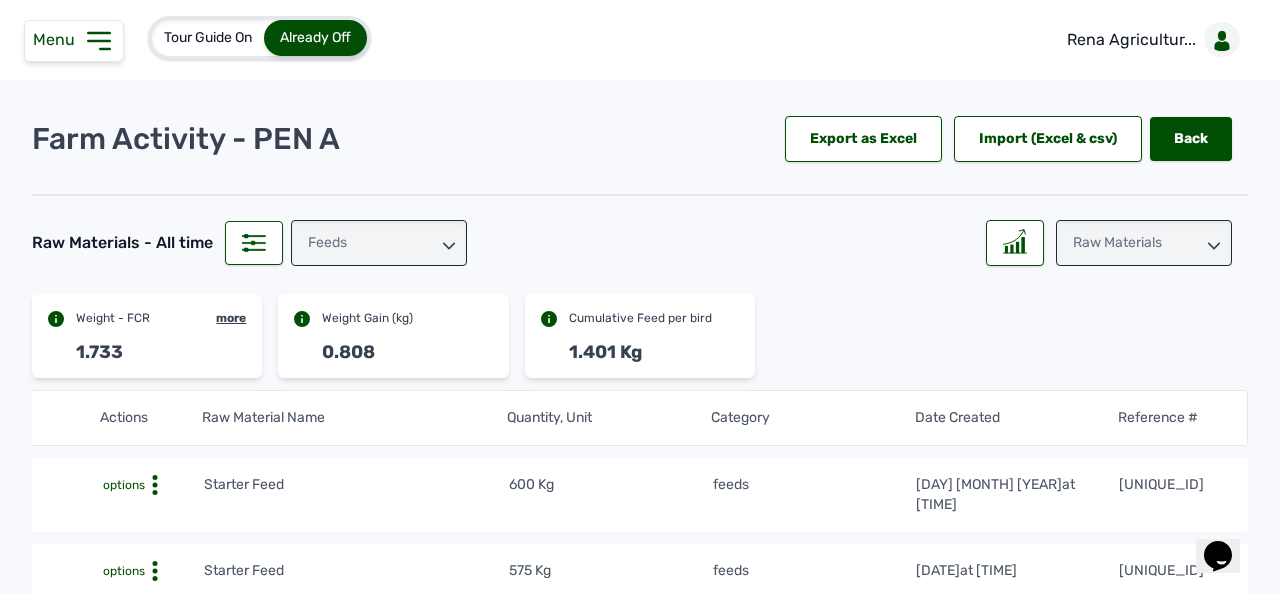 click on "feeds" at bounding box center (379, 243) 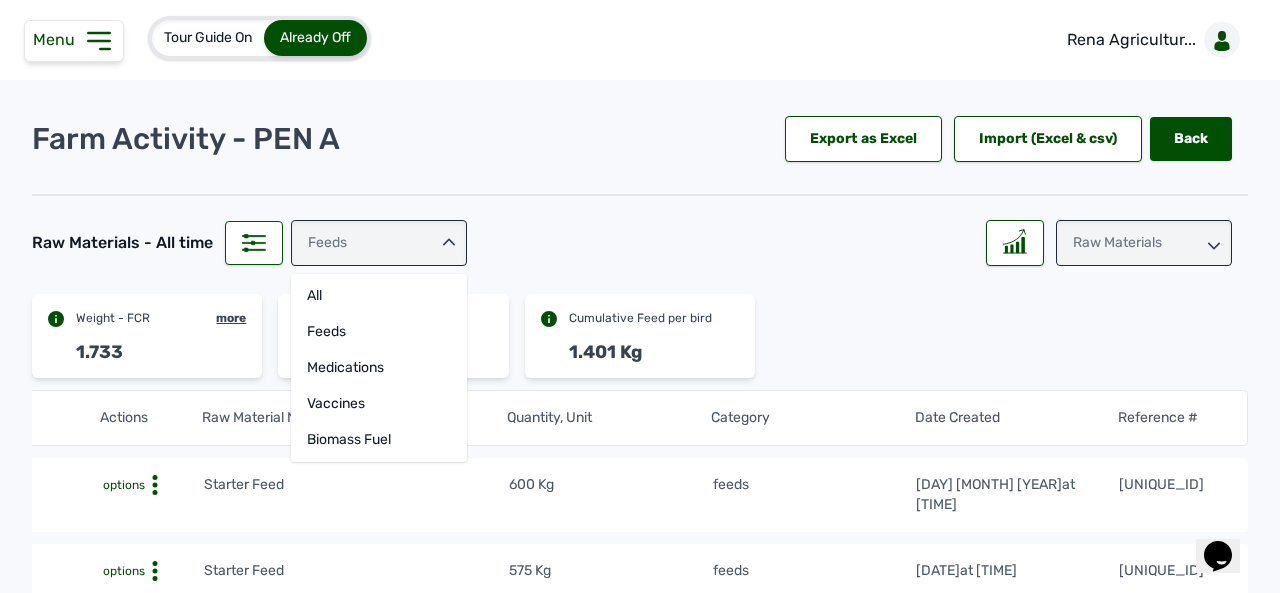 click on "medications" 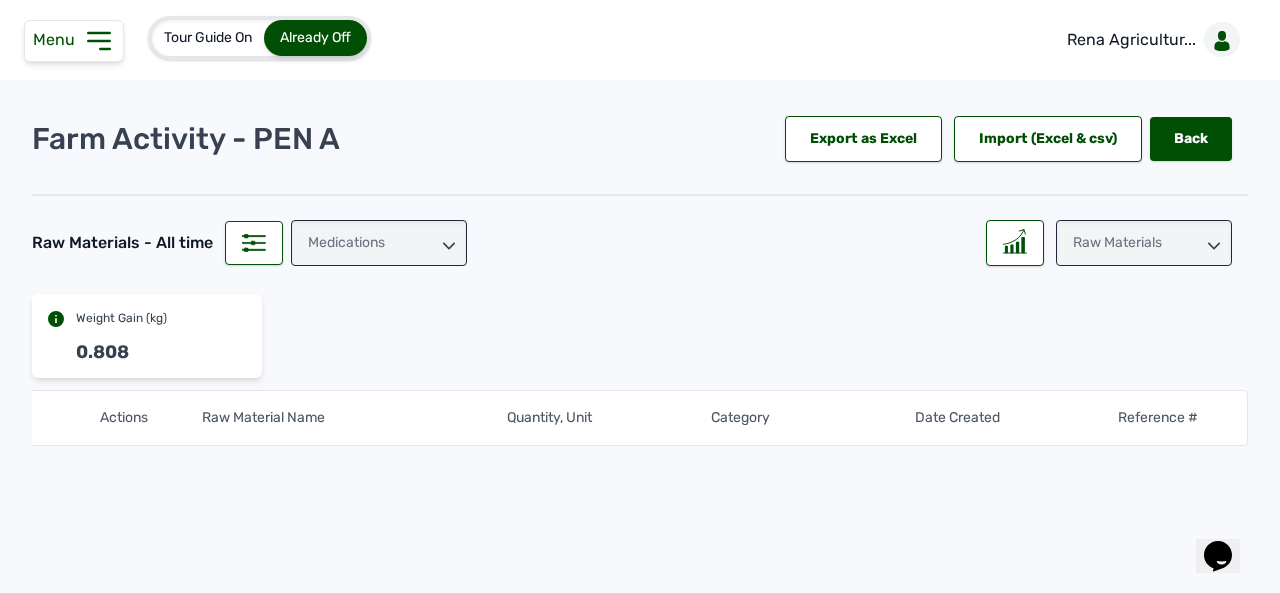 scroll, scrollTop: 0, scrollLeft: 0, axis: both 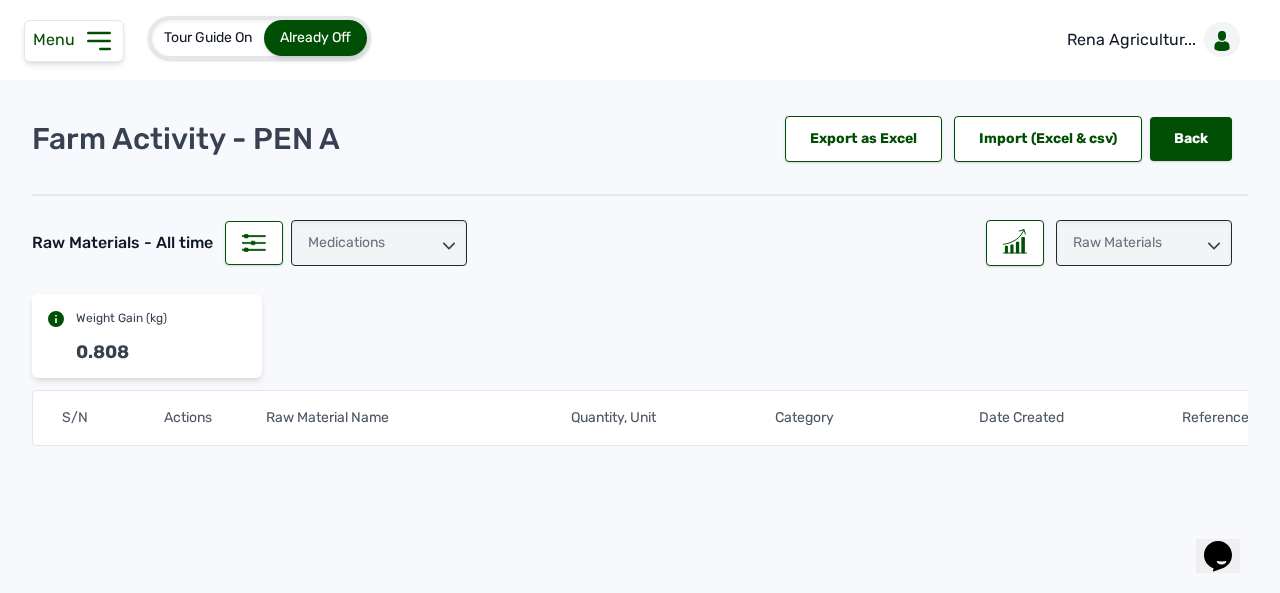 click 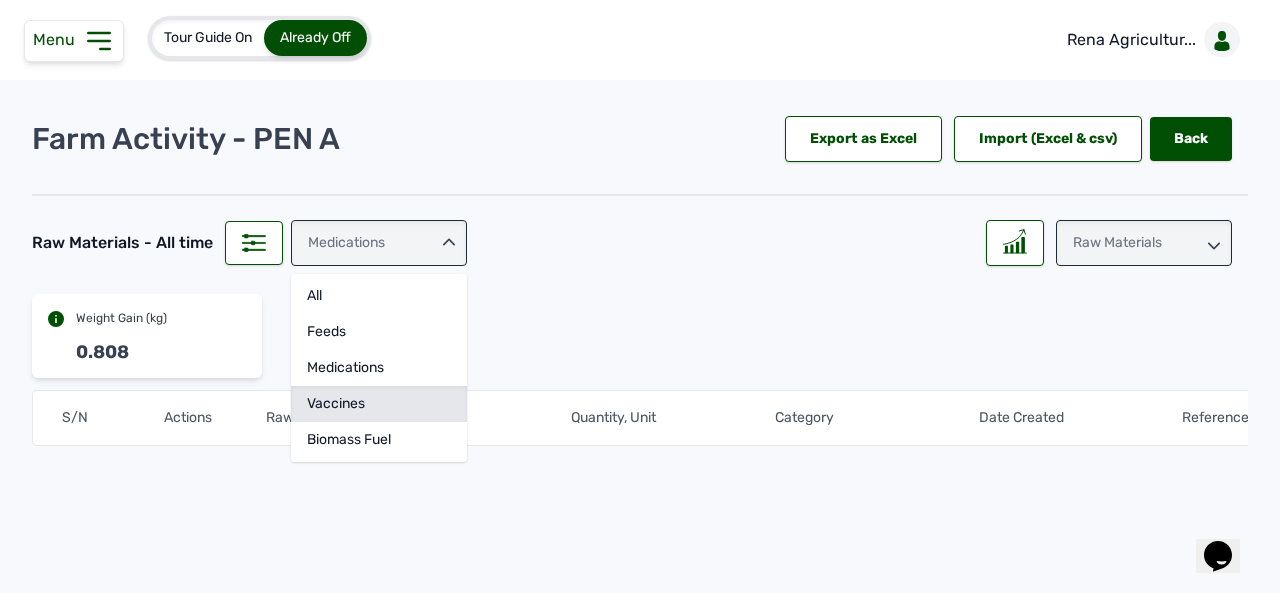 click on "vaccines" 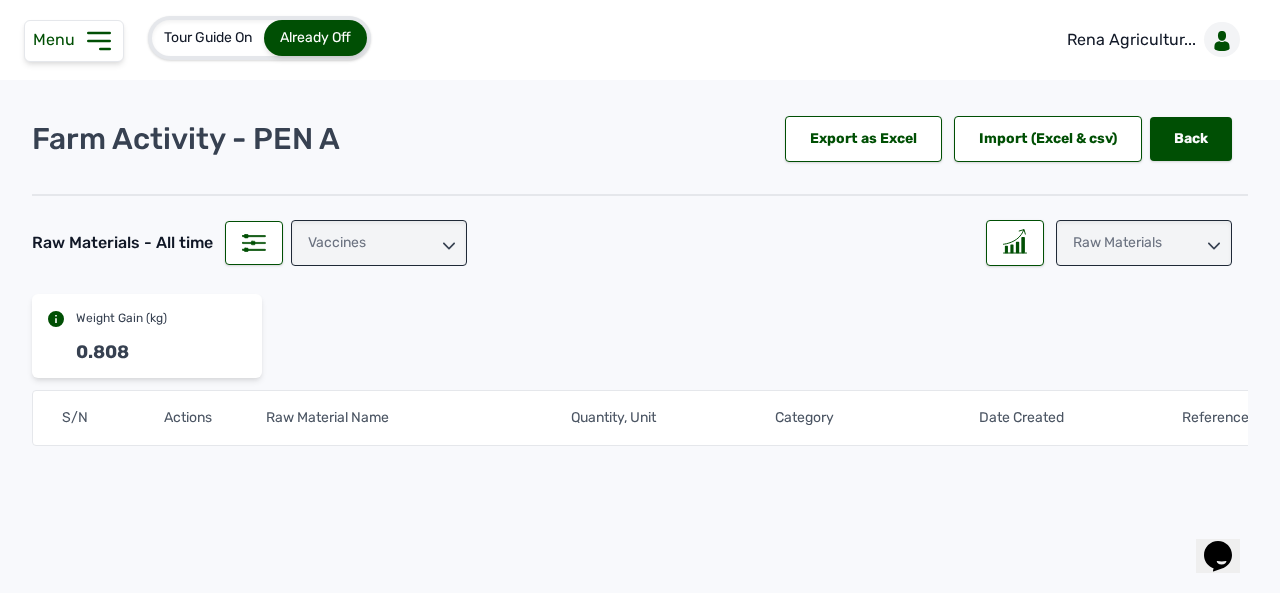 click on "vaccines" at bounding box center [379, 243] 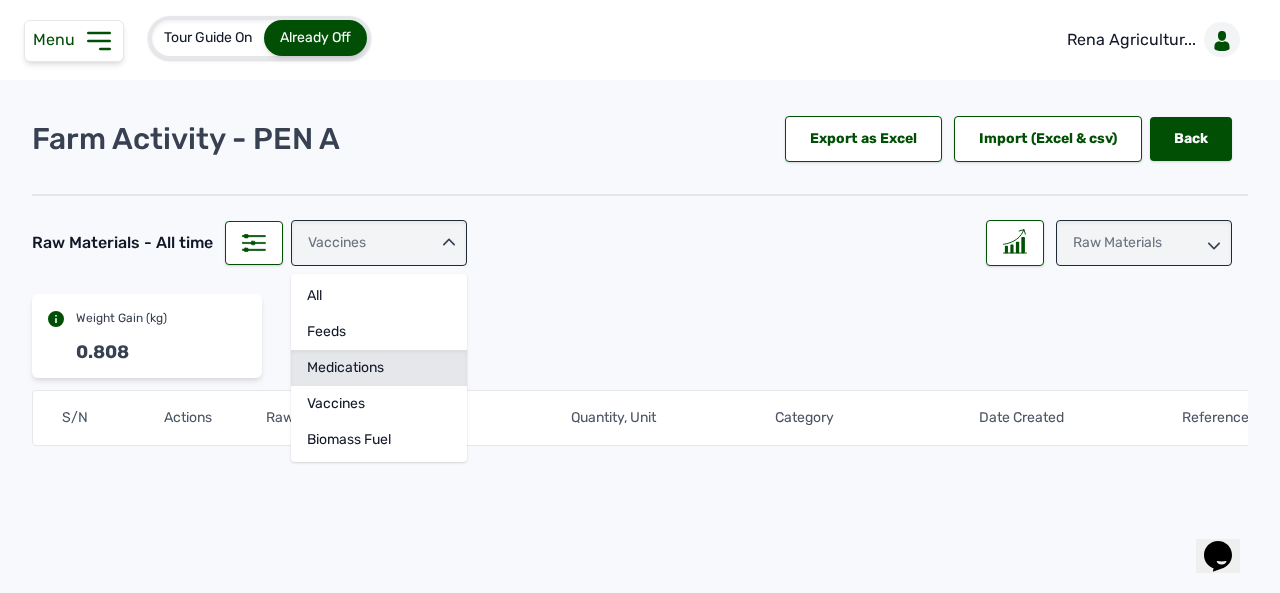 click on "medications" 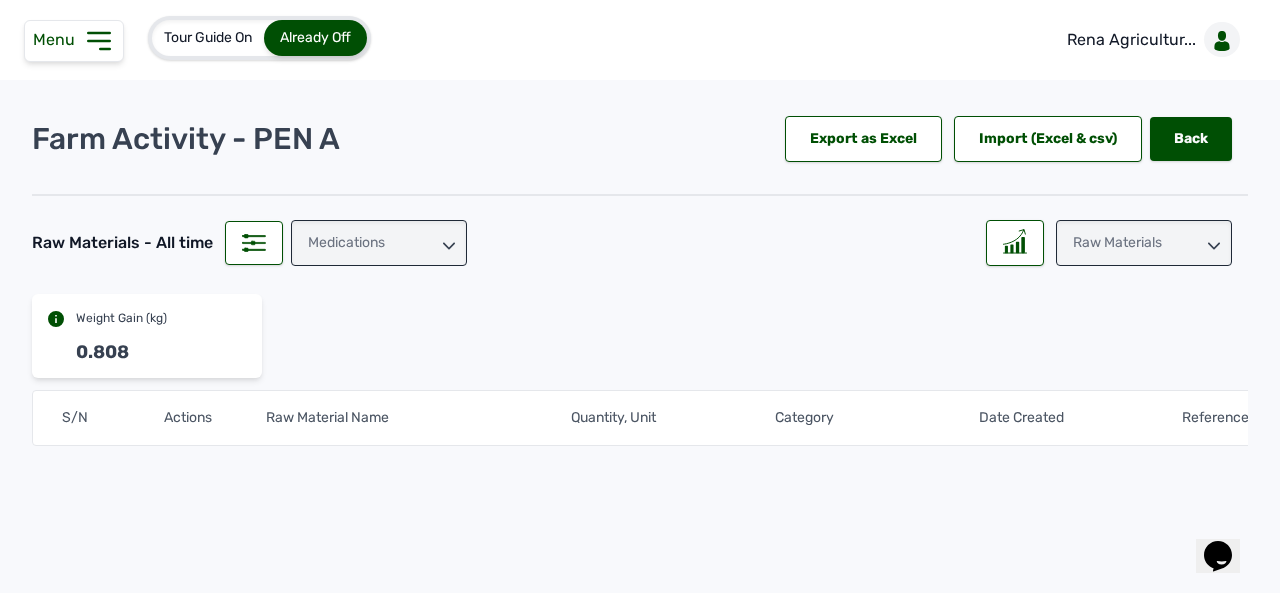 click on "medications" at bounding box center [379, 243] 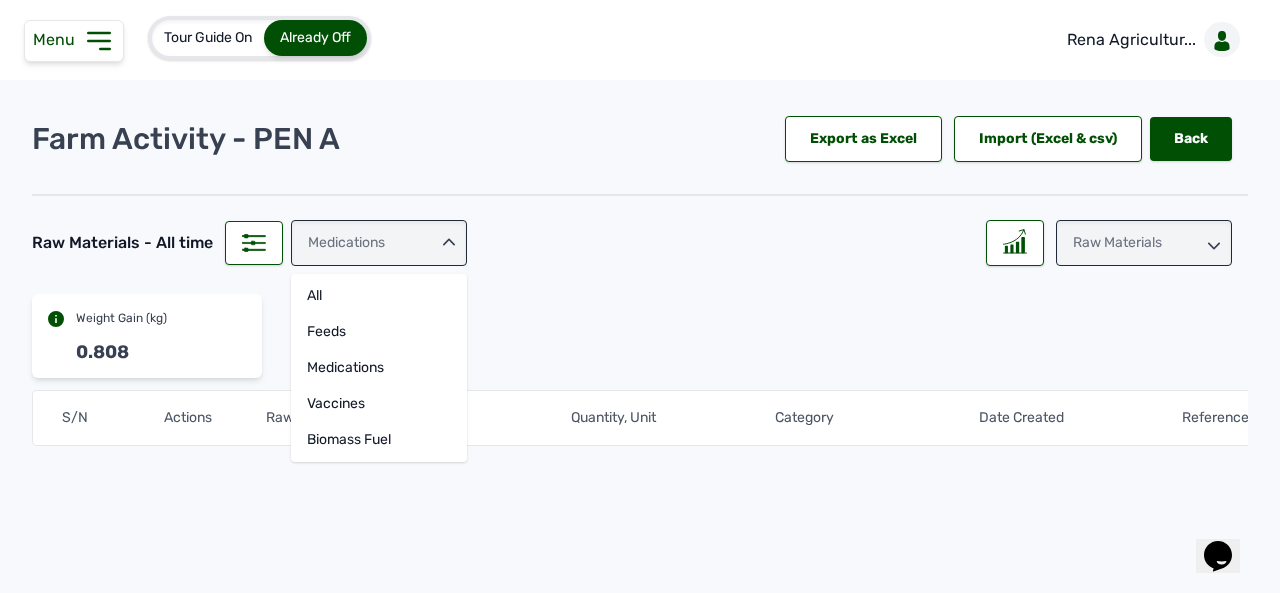 click on "All" 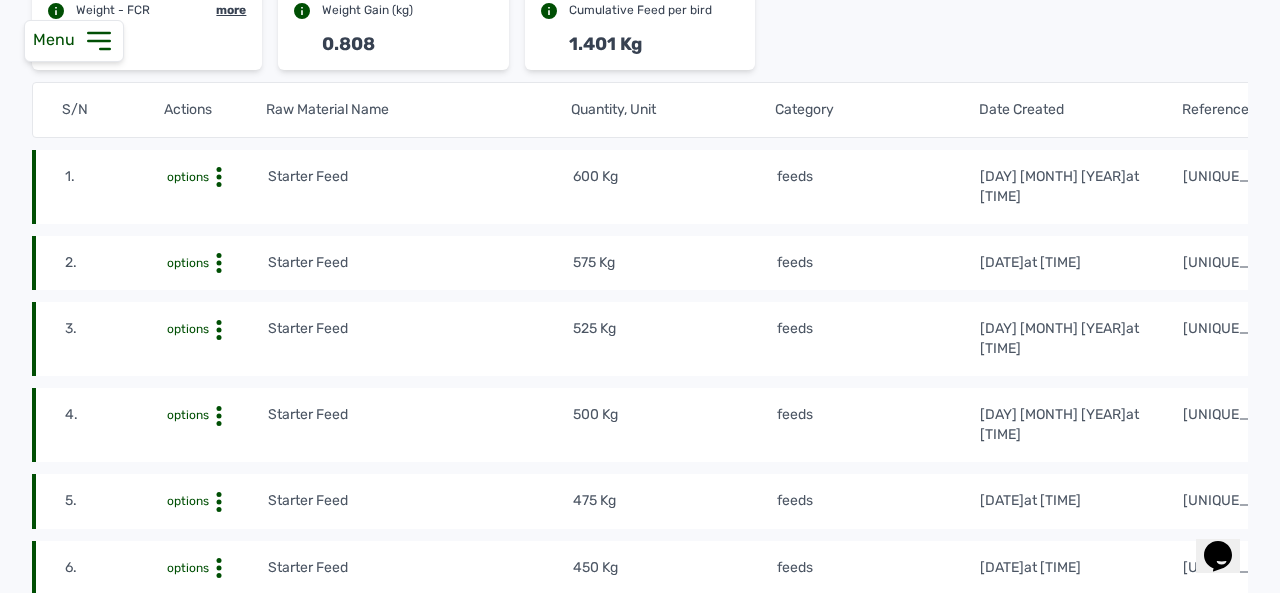 scroll, scrollTop: 253, scrollLeft: 0, axis: vertical 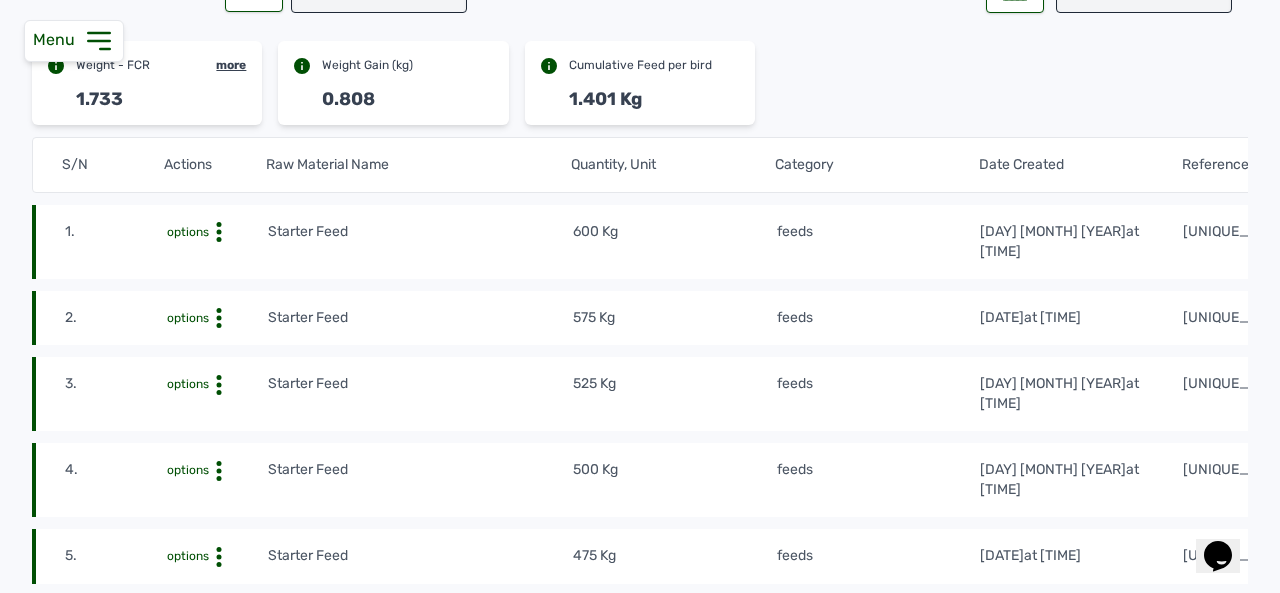 click 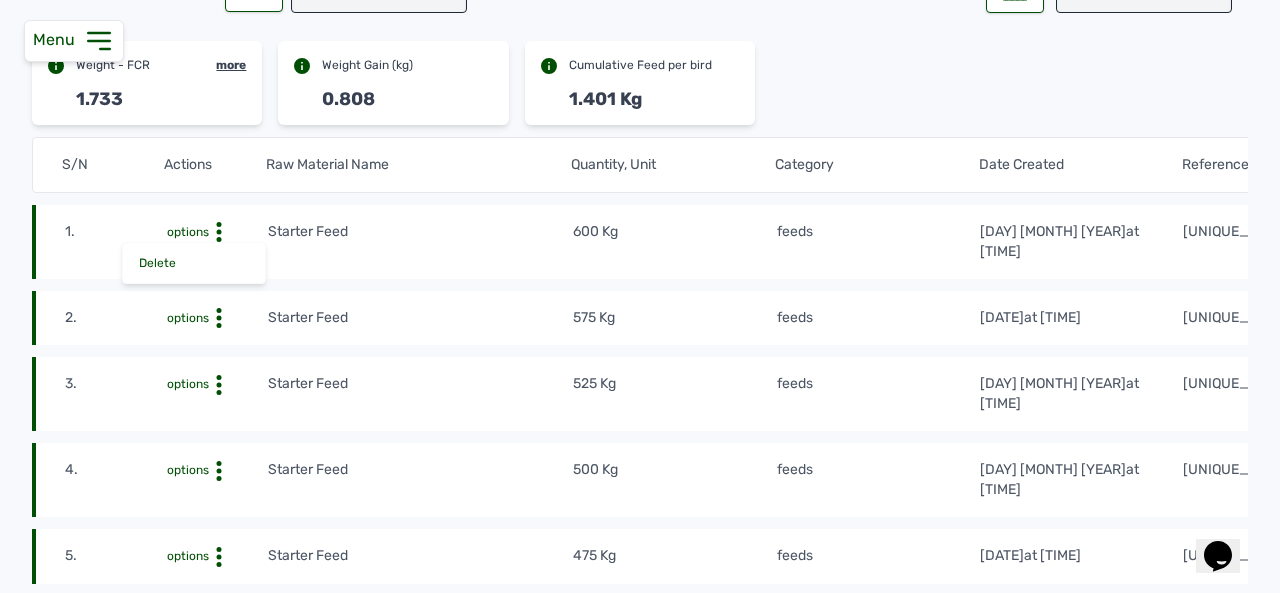 click 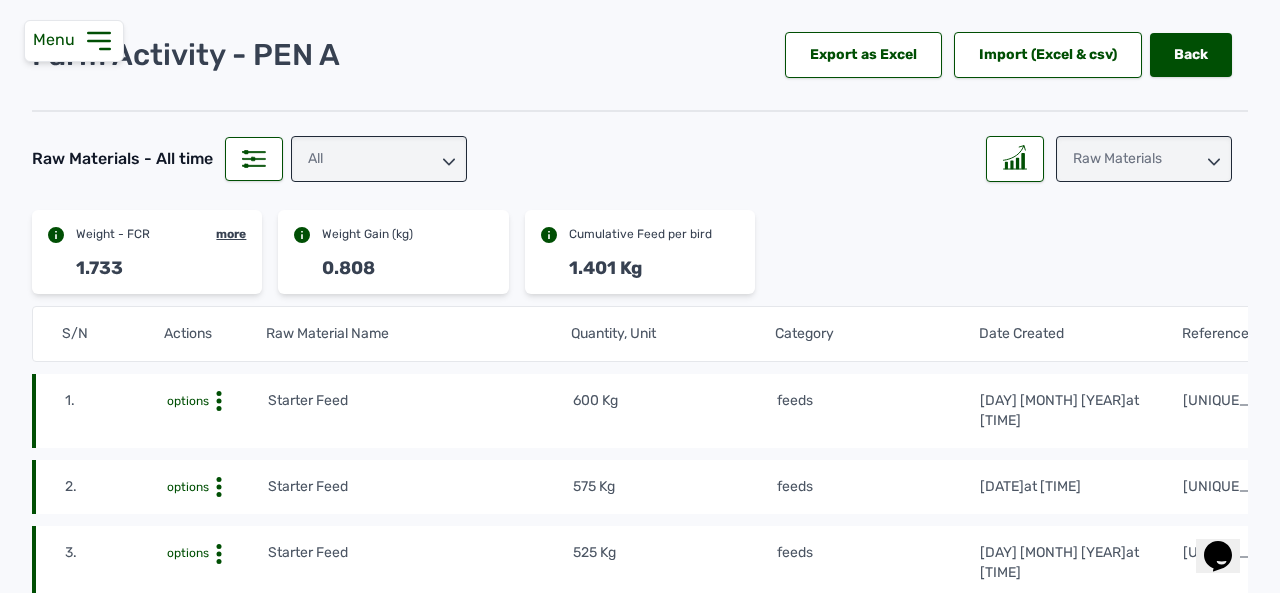 scroll, scrollTop: 0, scrollLeft: 0, axis: both 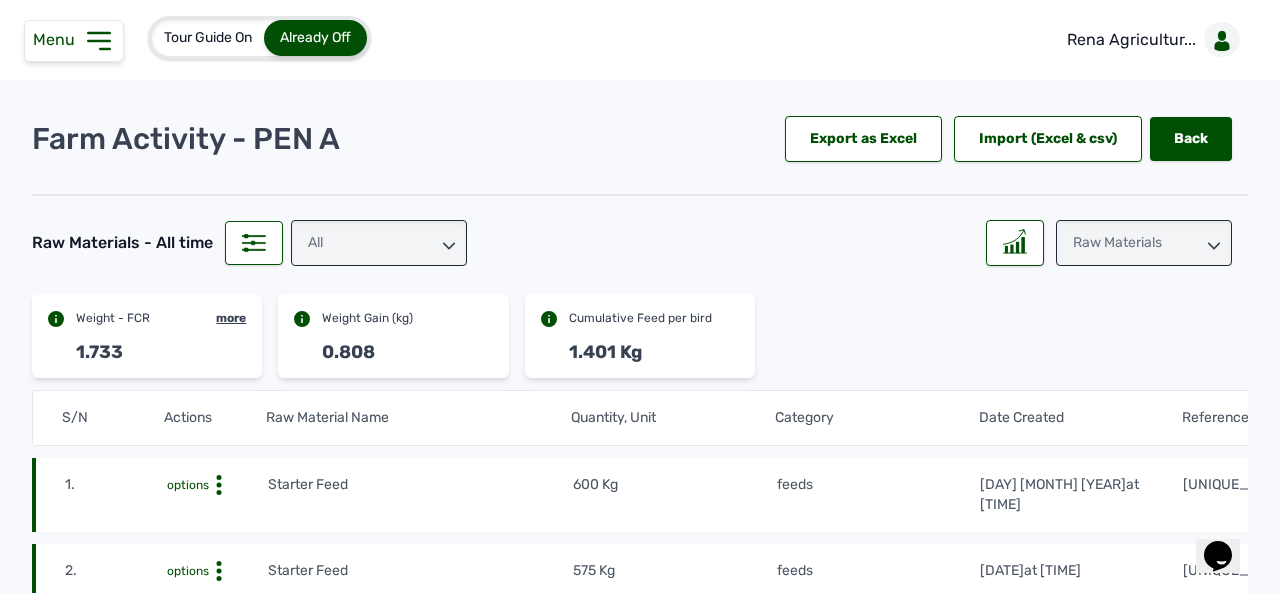 click on "Raw Materials" at bounding box center (1144, 243) 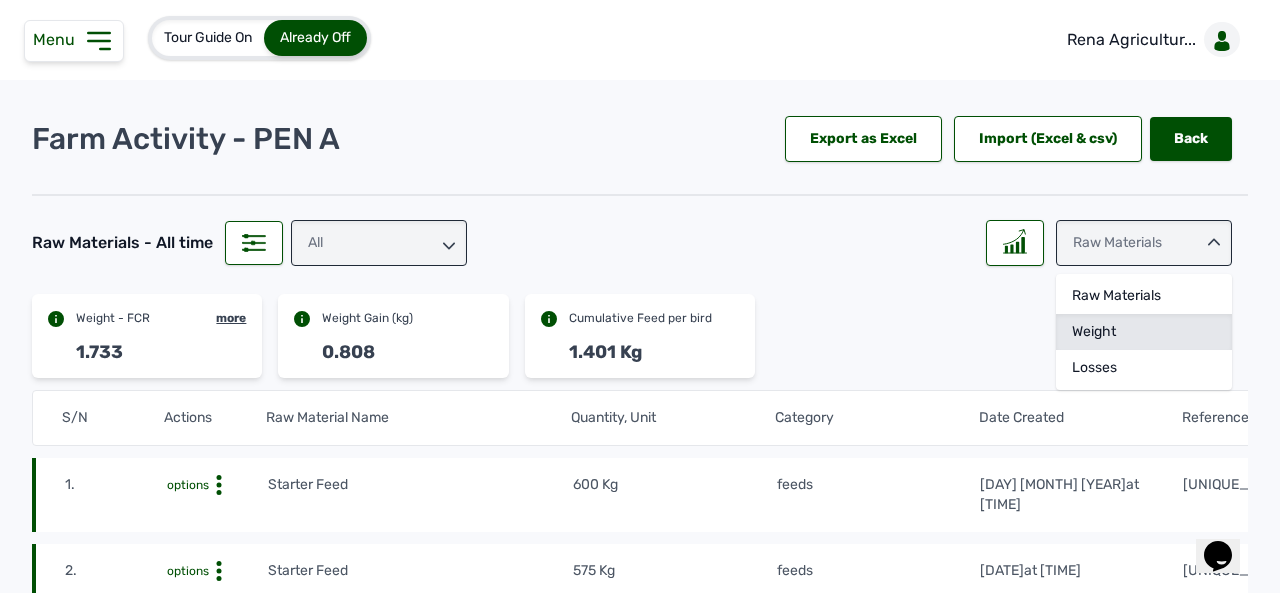 click on "Weight" 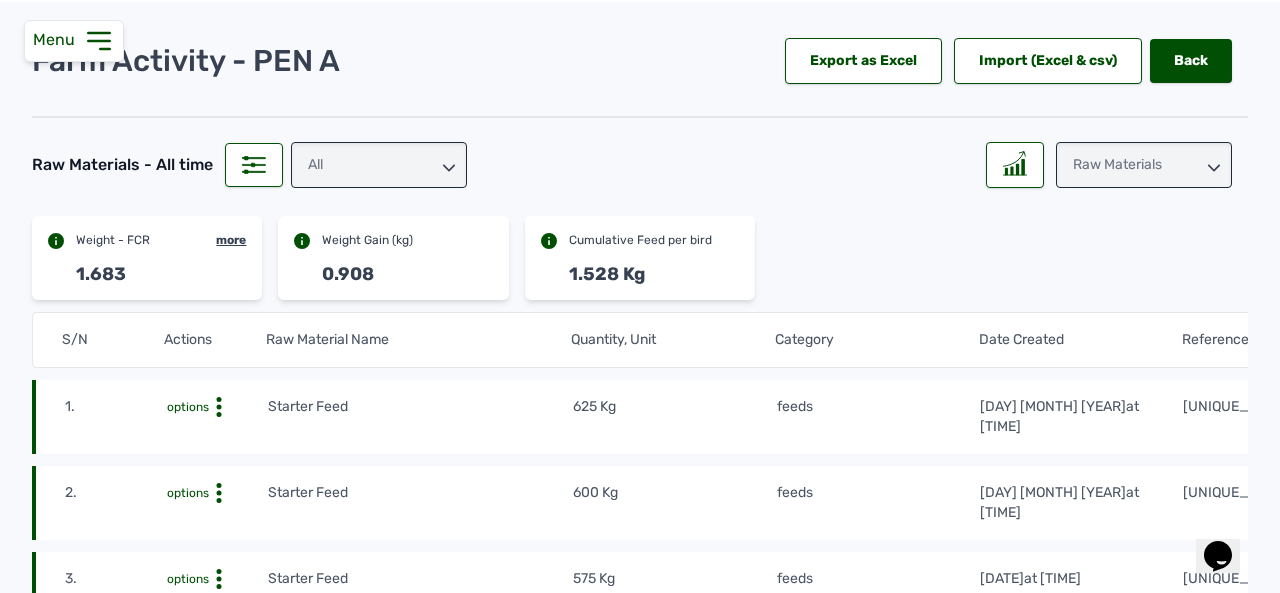 scroll, scrollTop: 121, scrollLeft: 0, axis: vertical 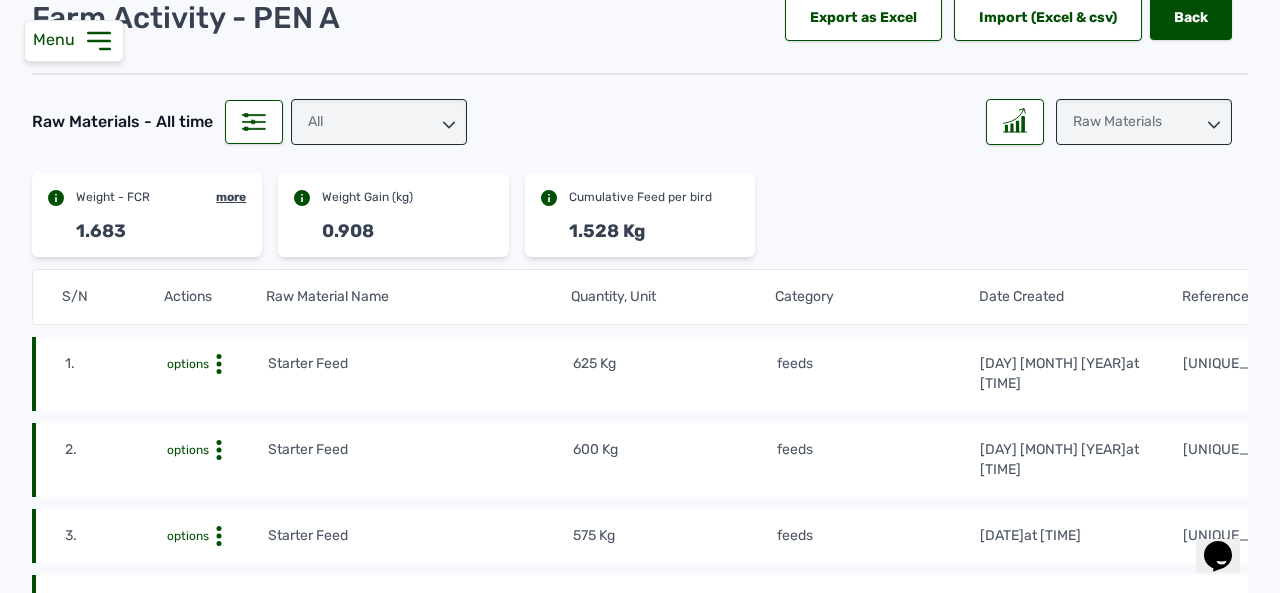 click on "600 Kg" at bounding box center [673, 460] 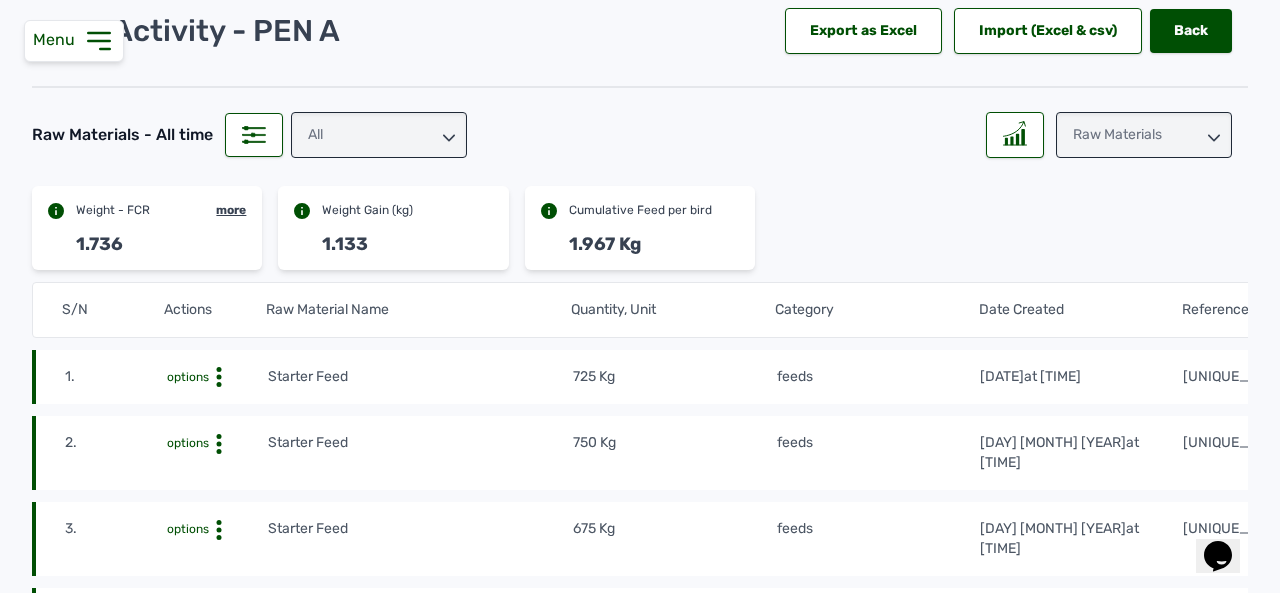 scroll, scrollTop: 0, scrollLeft: 0, axis: both 